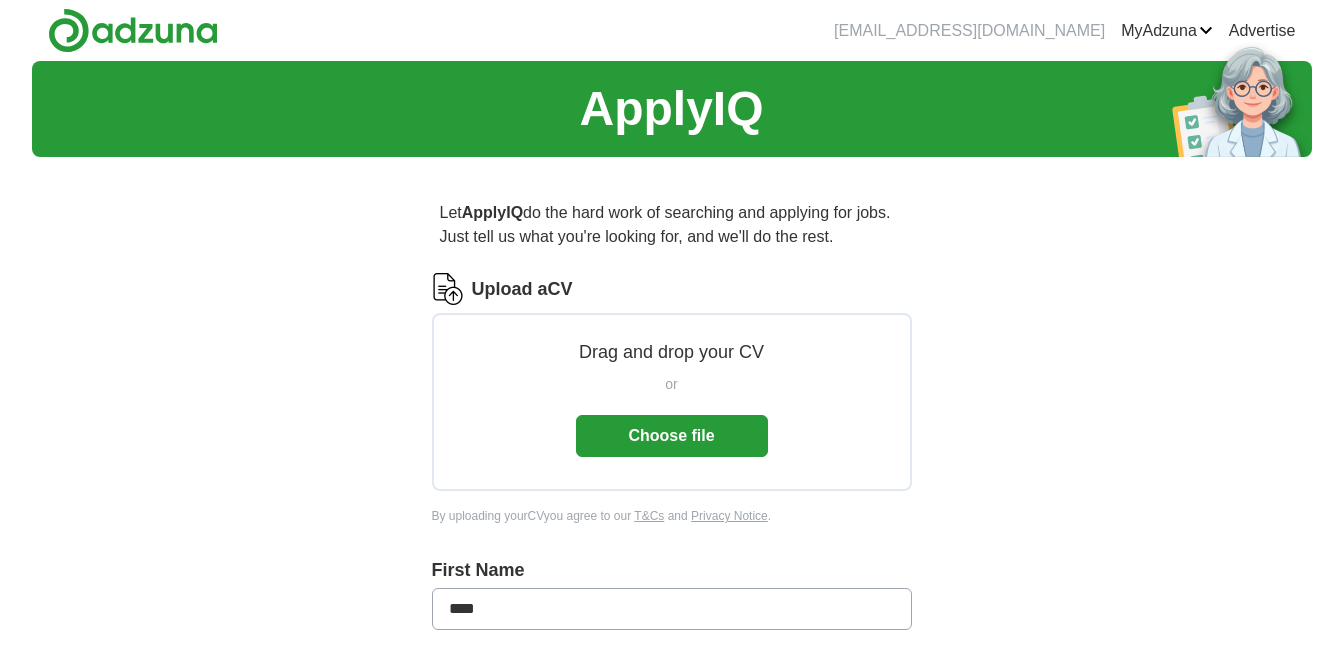 scroll, scrollTop: 0, scrollLeft: 0, axis: both 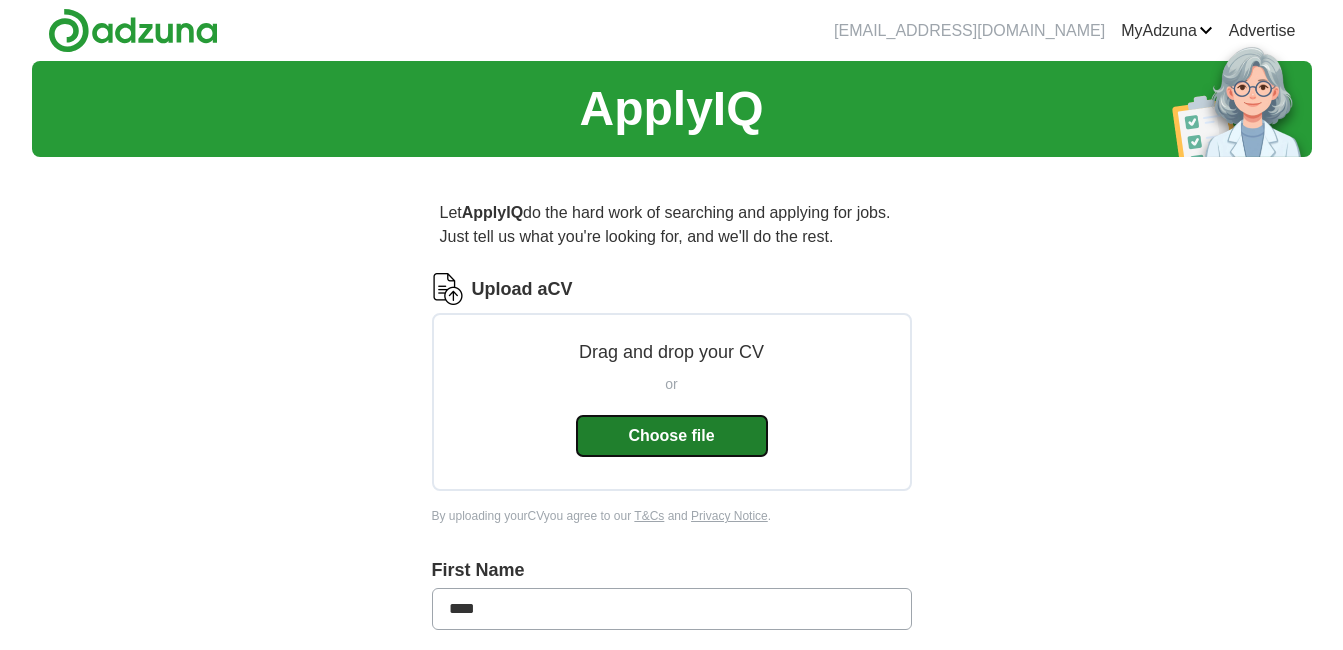 click on "Choose file" at bounding box center (672, 436) 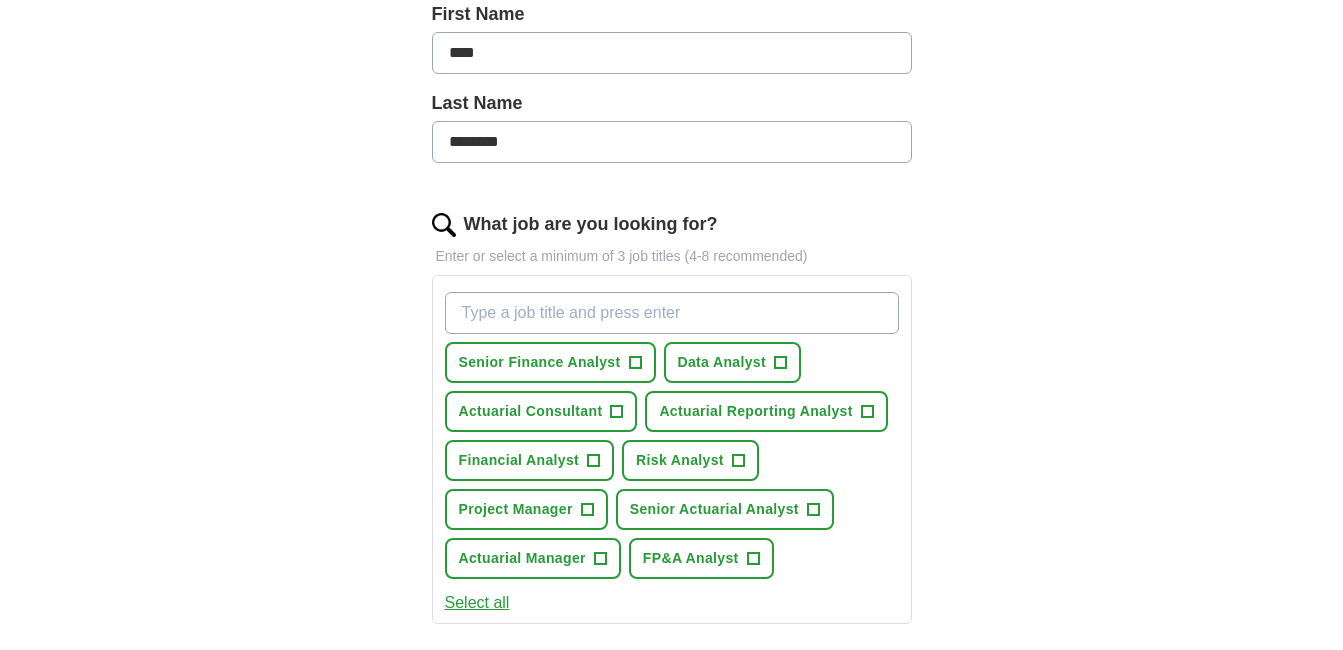 scroll, scrollTop: 500, scrollLeft: 0, axis: vertical 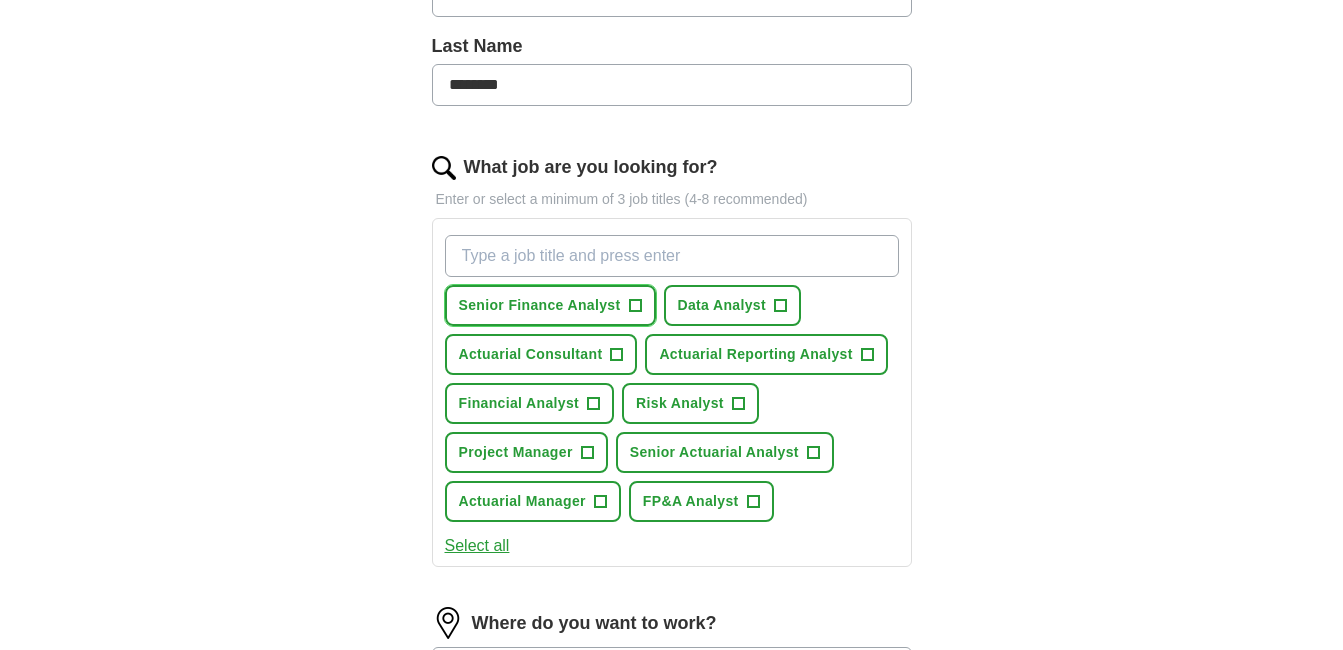 click on "Senior Finance Analyst" at bounding box center [540, 305] 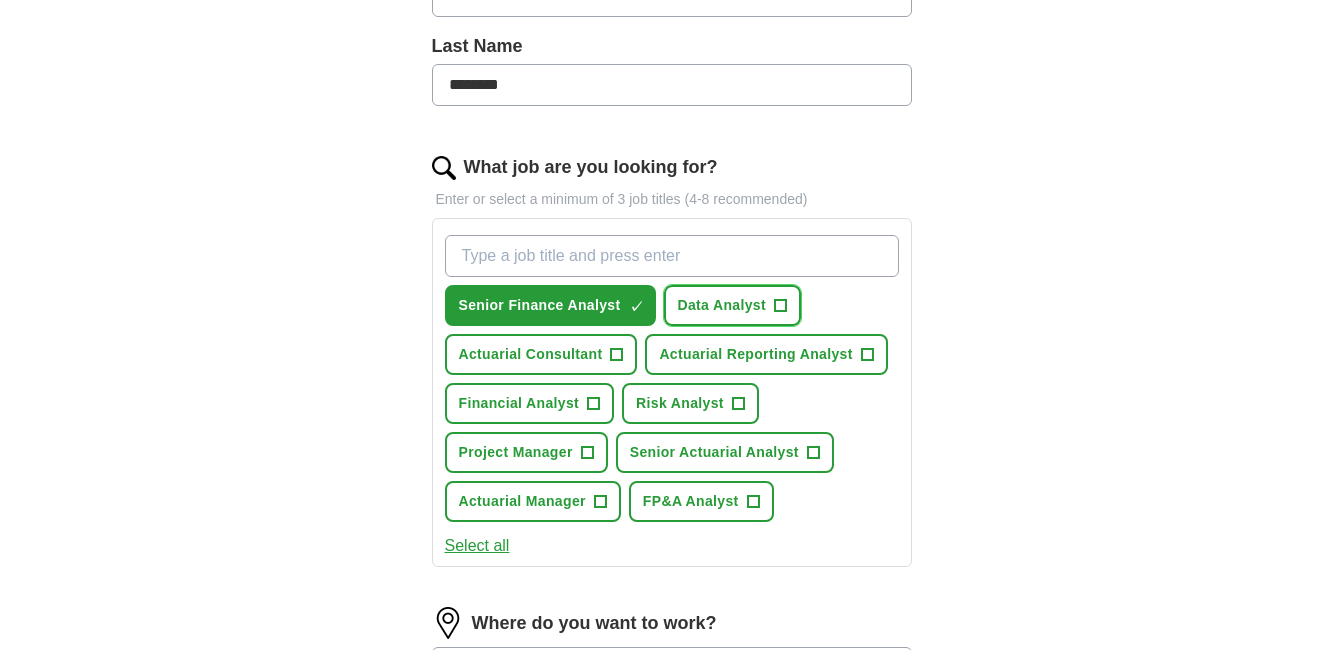 click on "Data Analyst" at bounding box center (722, 305) 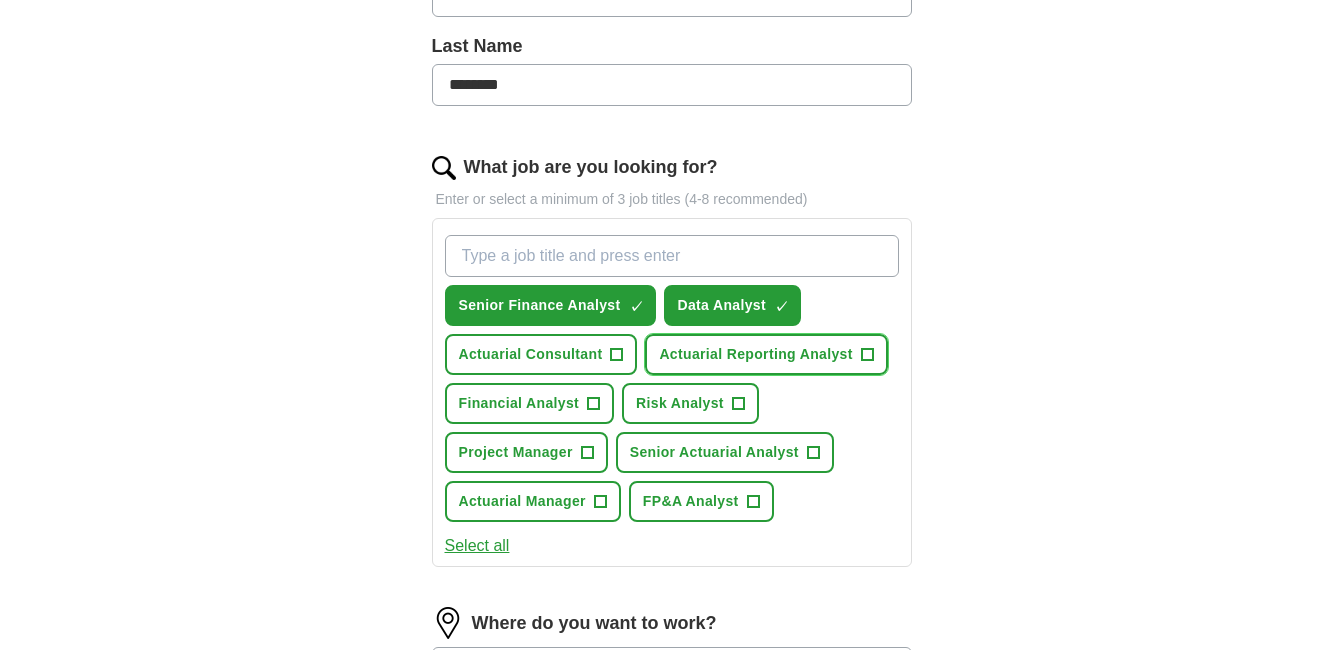 click on "Actuarial Reporting Analyst" at bounding box center (755, 354) 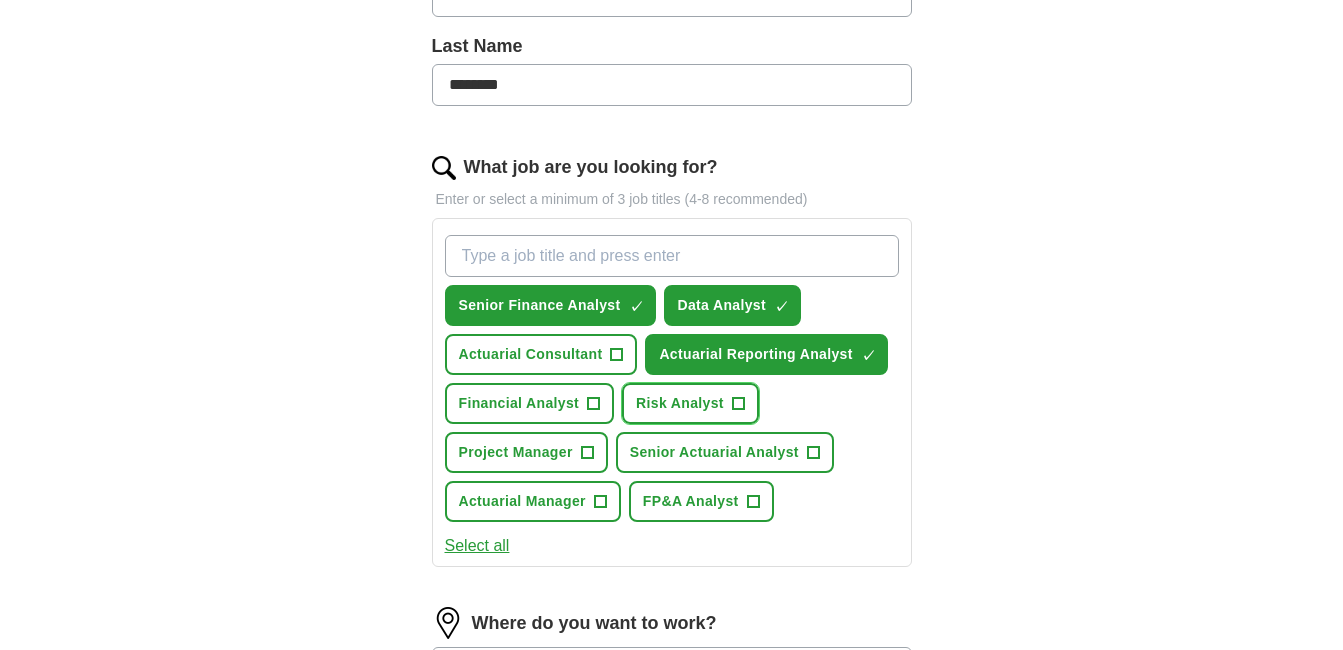 click on "Risk Analyst" at bounding box center [680, 403] 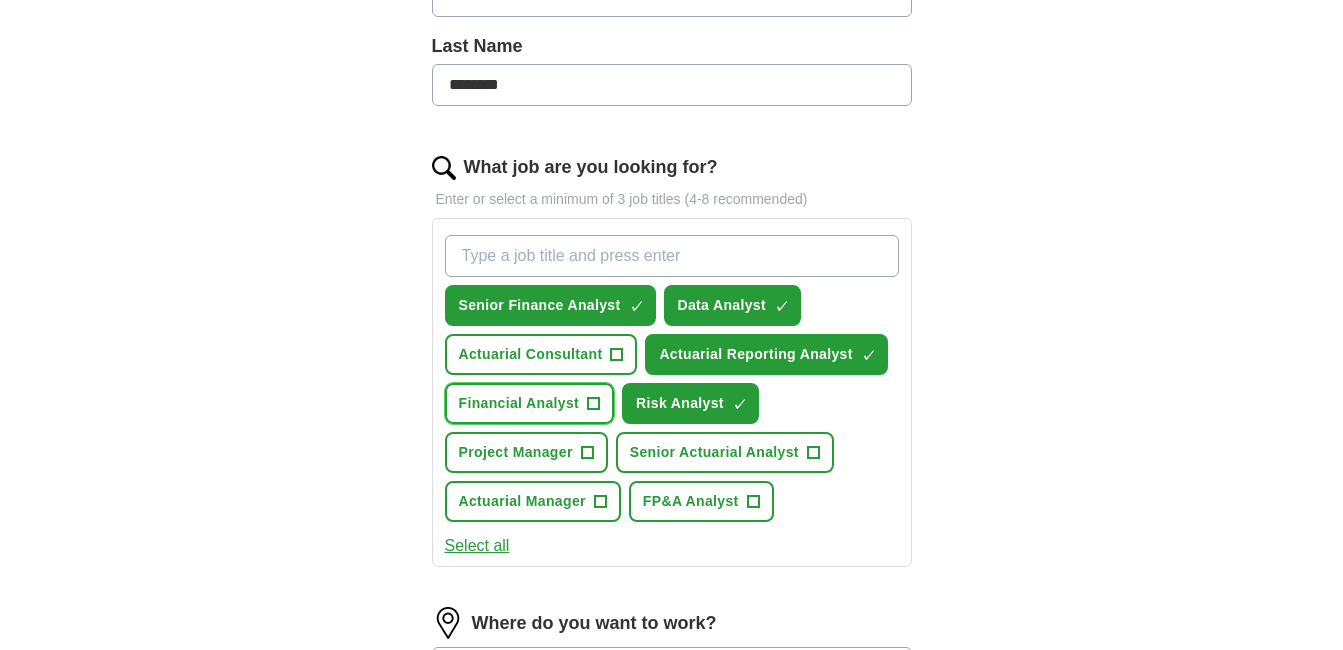 click on "Financial Analyst" at bounding box center (519, 403) 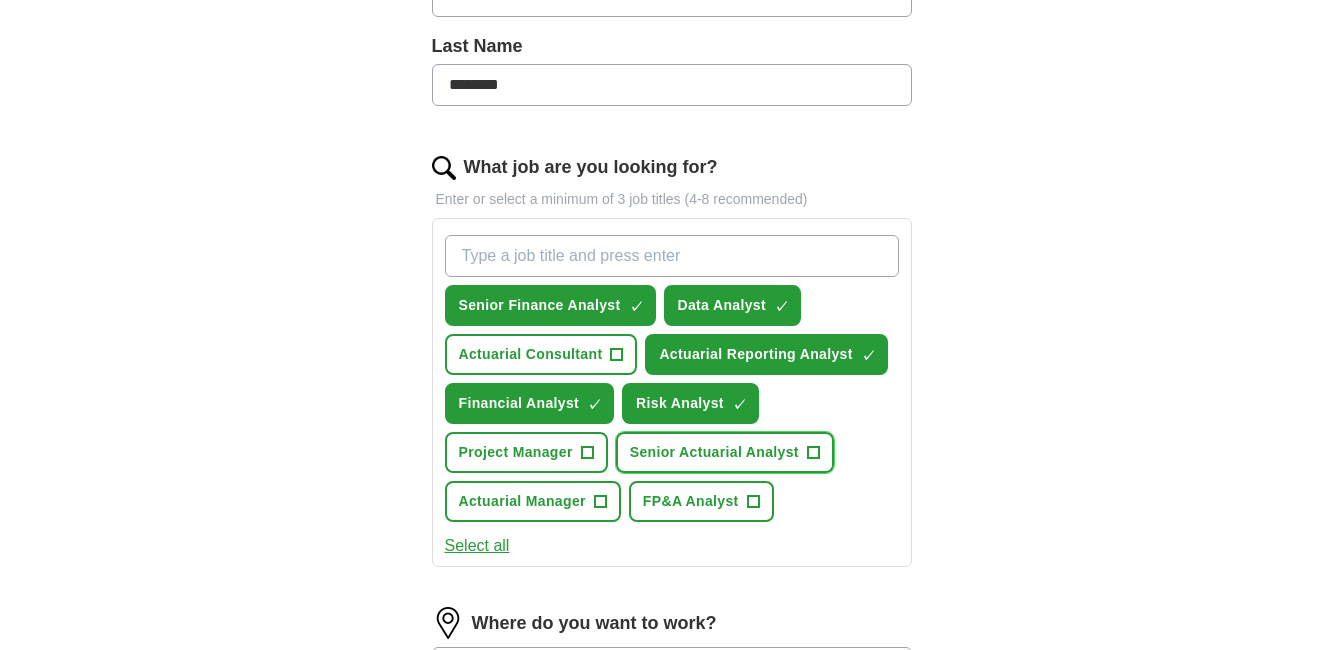 click on "Senior Actuarial Analyst" at bounding box center (714, 452) 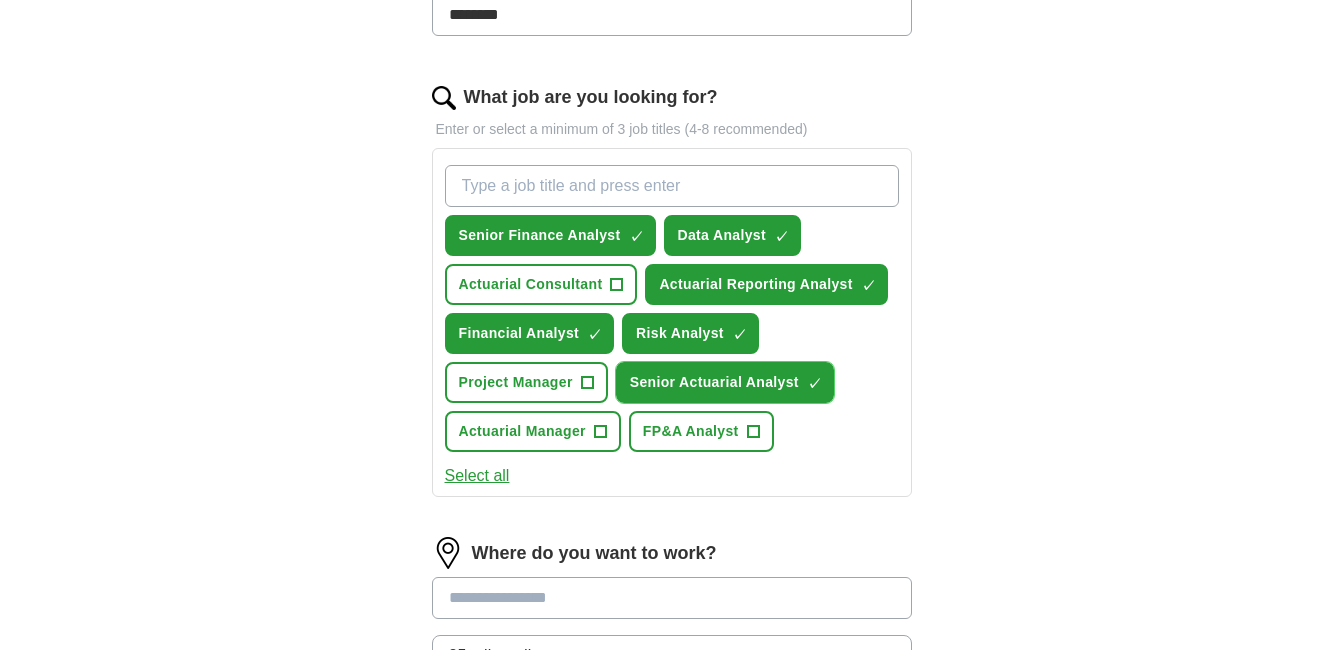 scroll, scrollTop: 500, scrollLeft: 0, axis: vertical 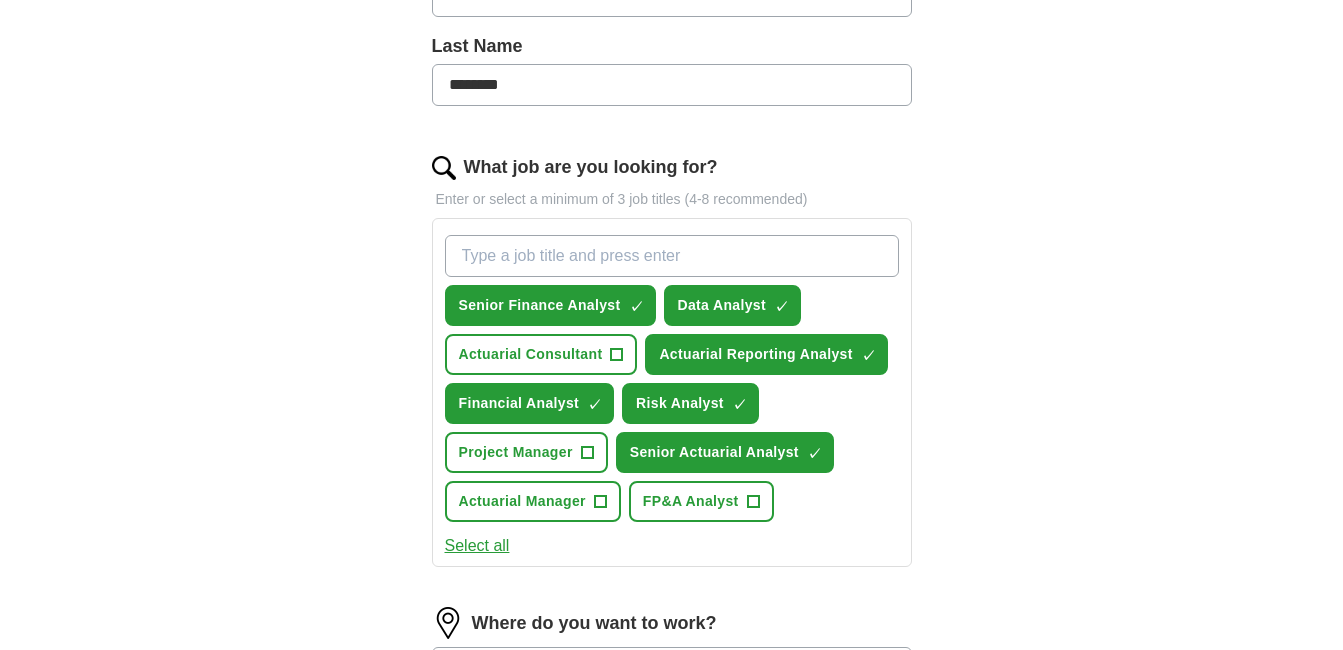click on "What job are you looking for?" at bounding box center (672, 256) 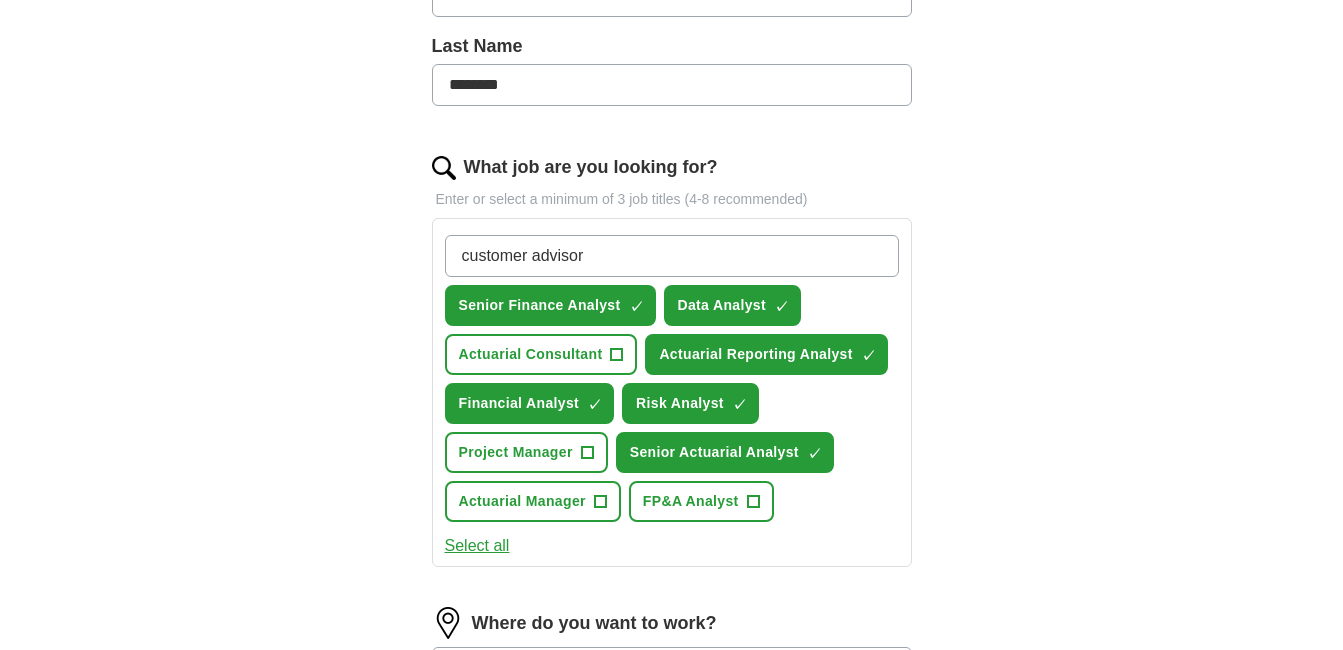 click on "customer advisor" at bounding box center [672, 256] 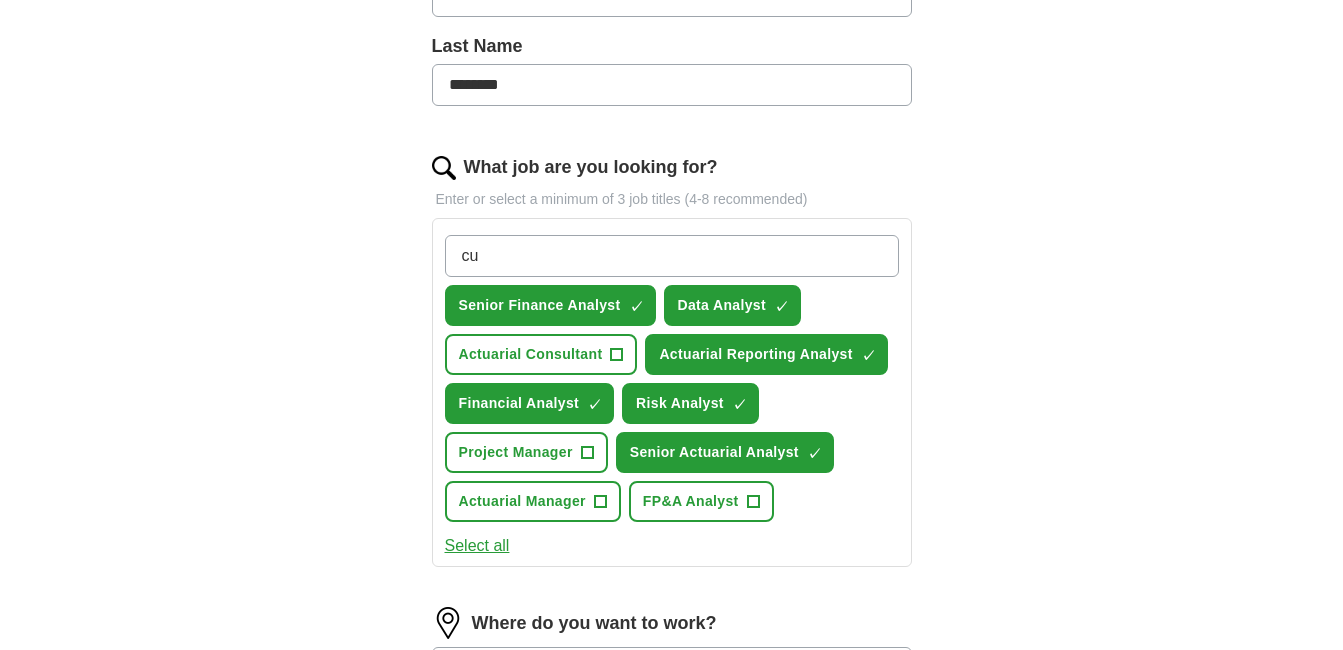 type on "c" 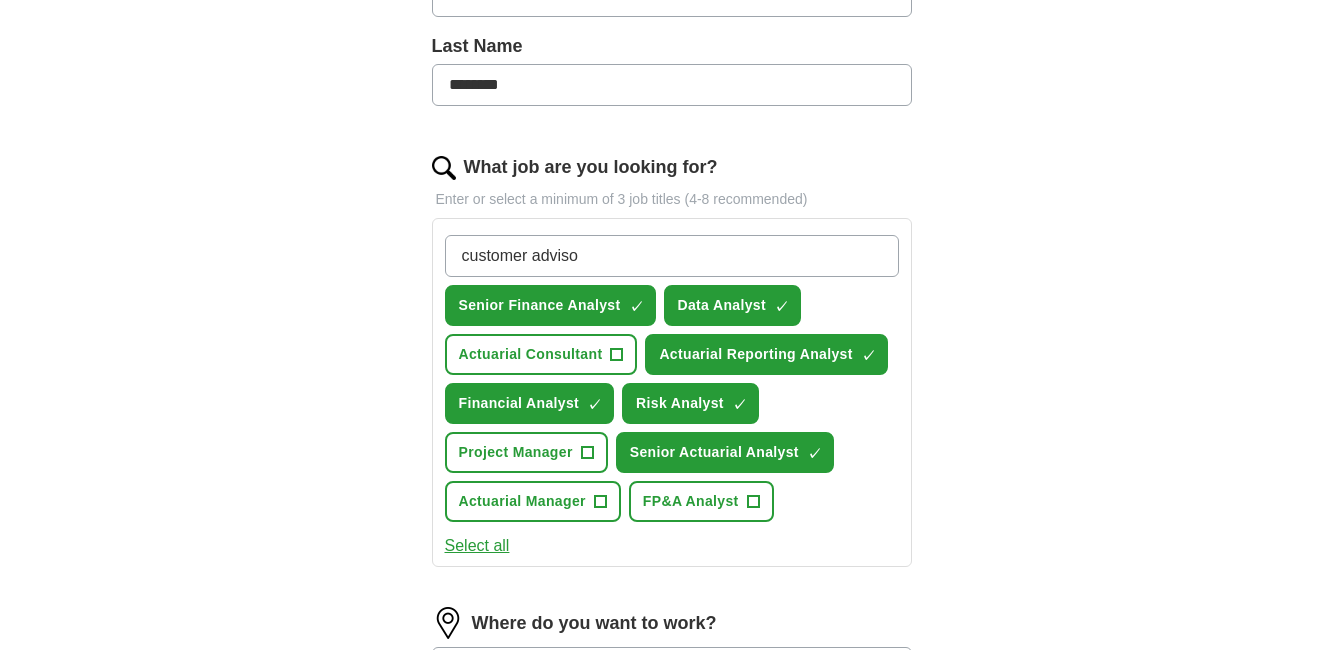 type on "customer advisor" 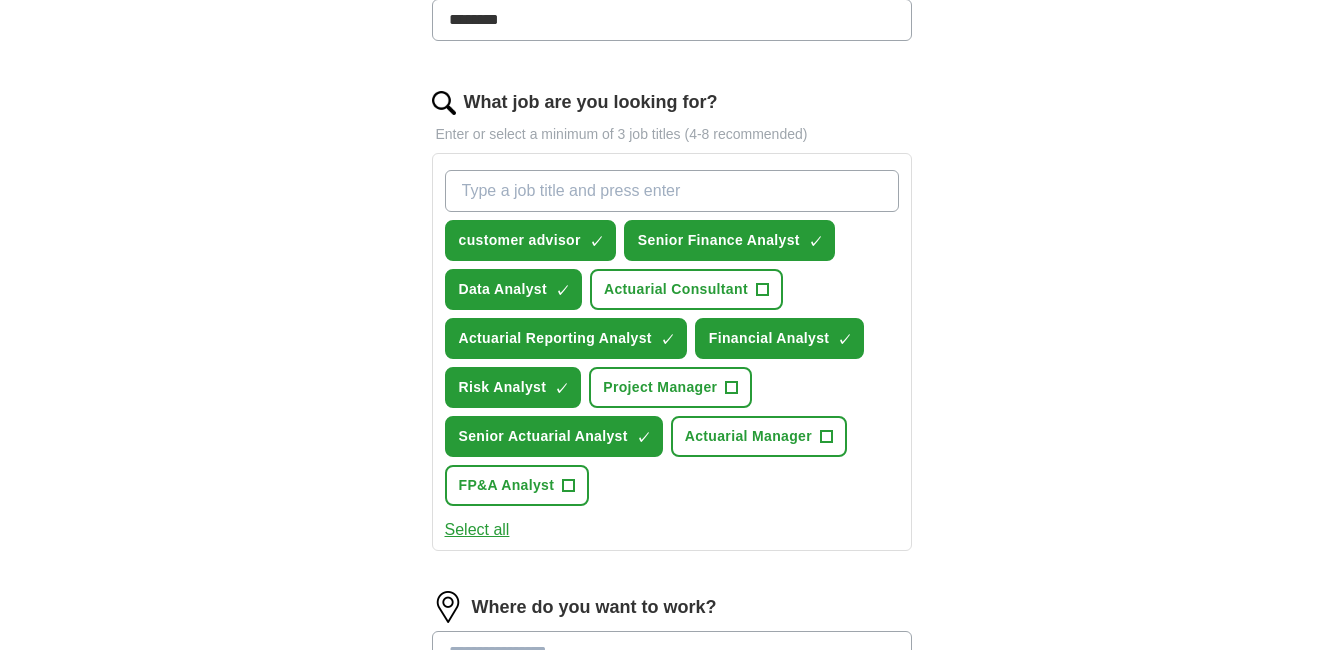 scroll, scrollTop: 600, scrollLeft: 0, axis: vertical 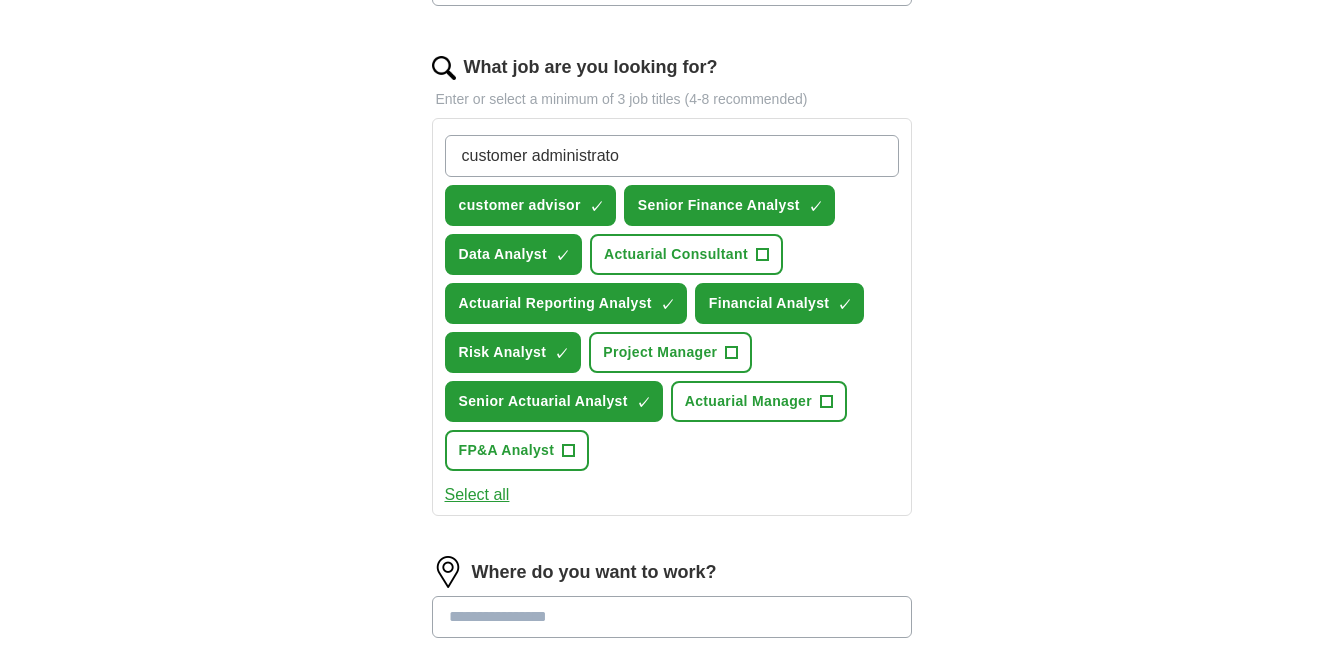 type on "customer administrator" 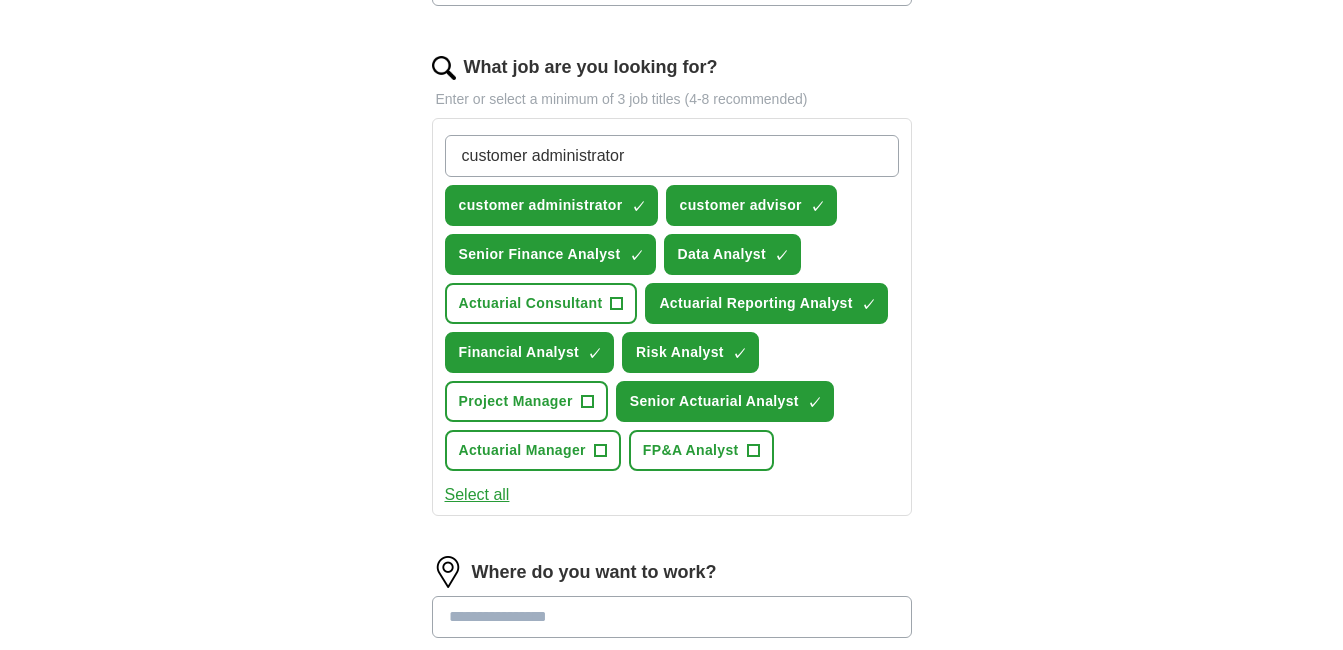 type 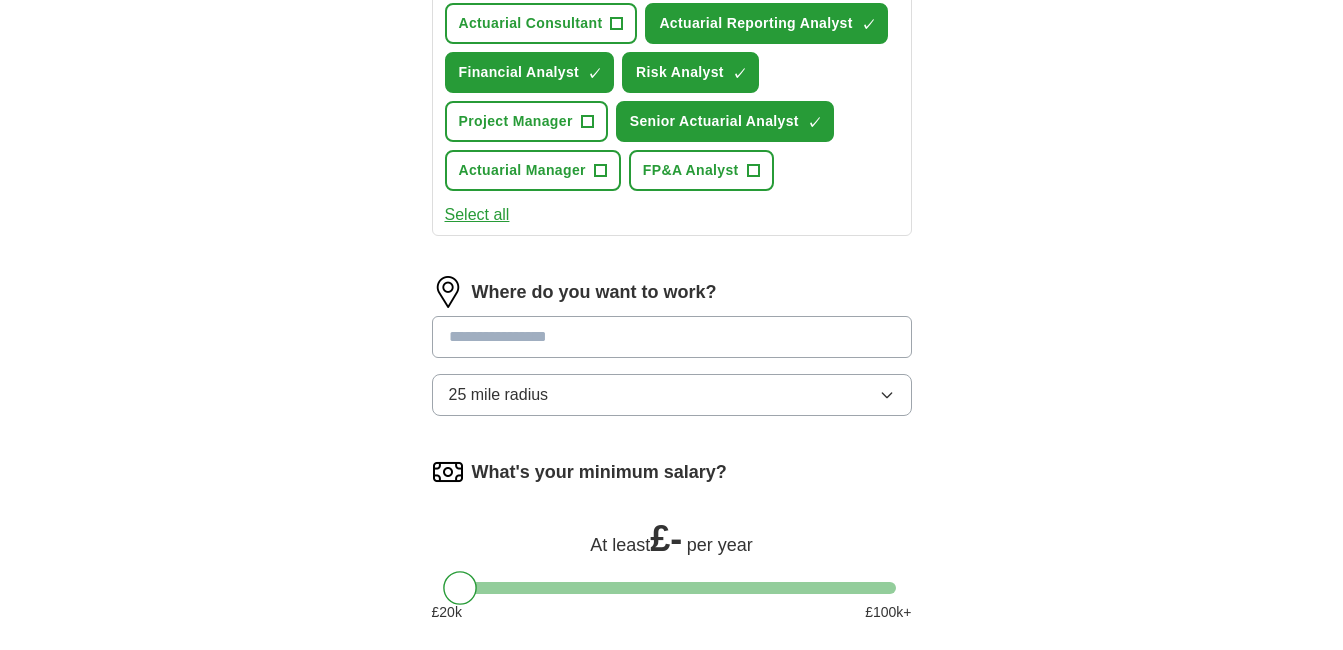 scroll, scrollTop: 900, scrollLeft: 0, axis: vertical 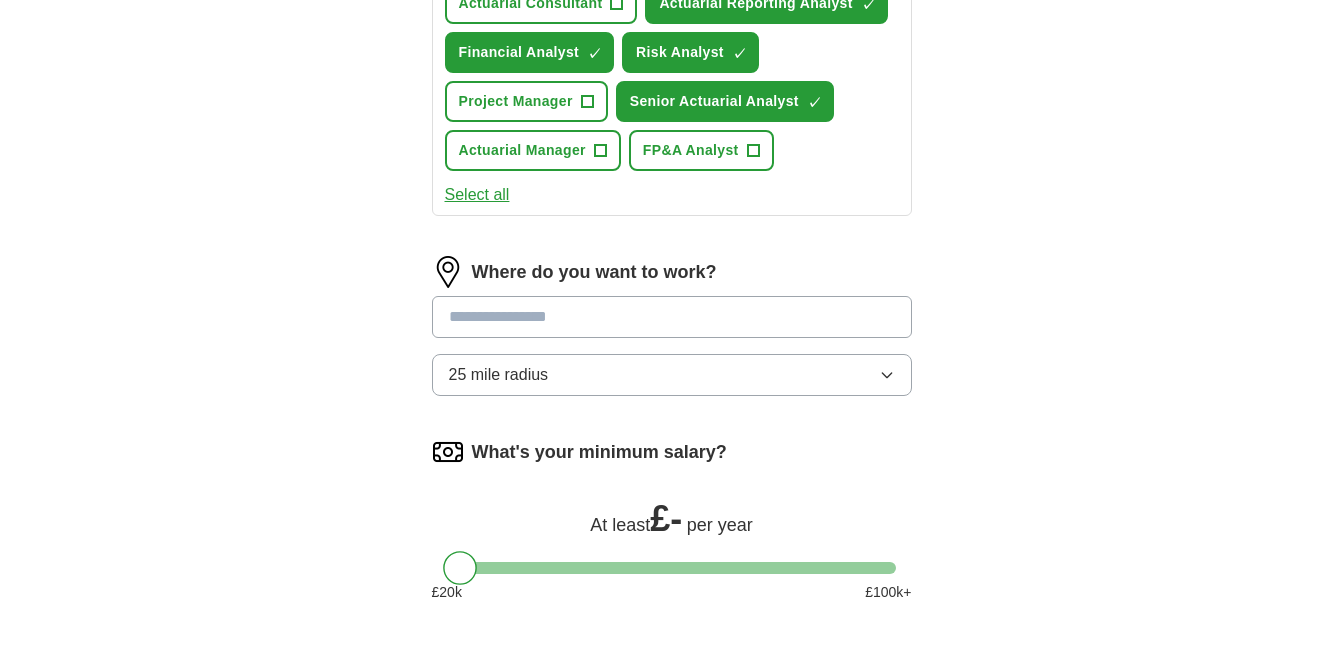 click at bounding box center [672, 317] 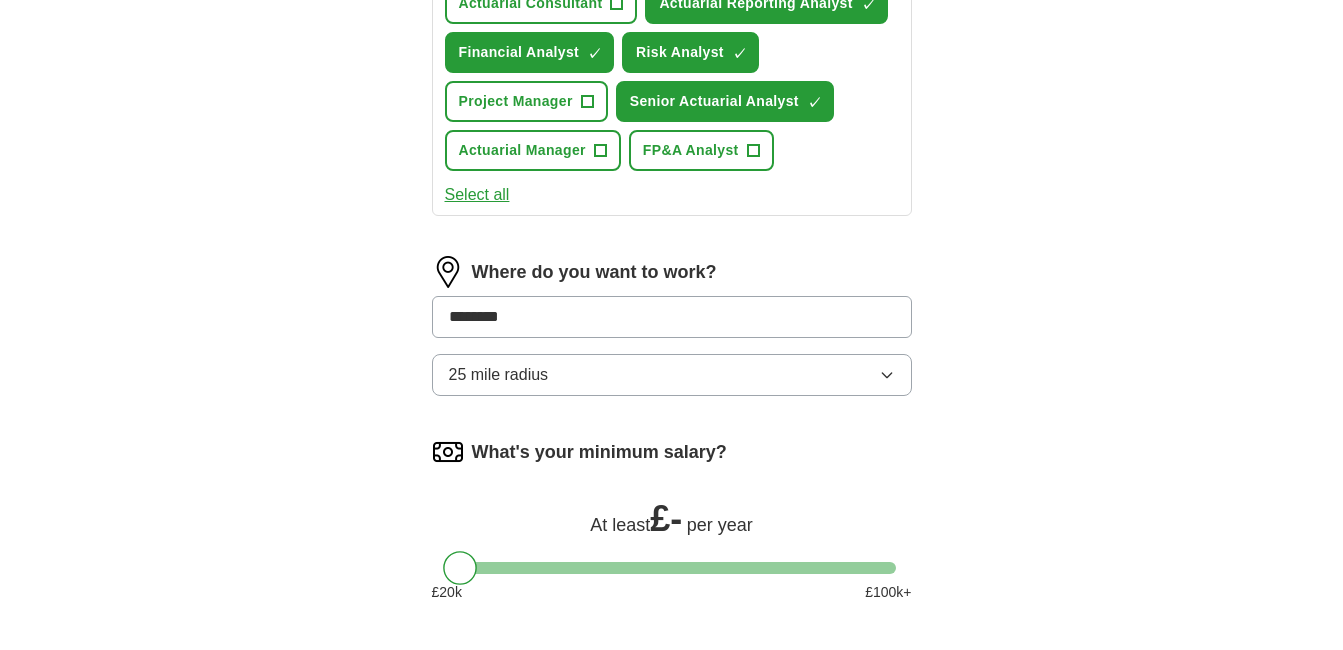 type on "*********" 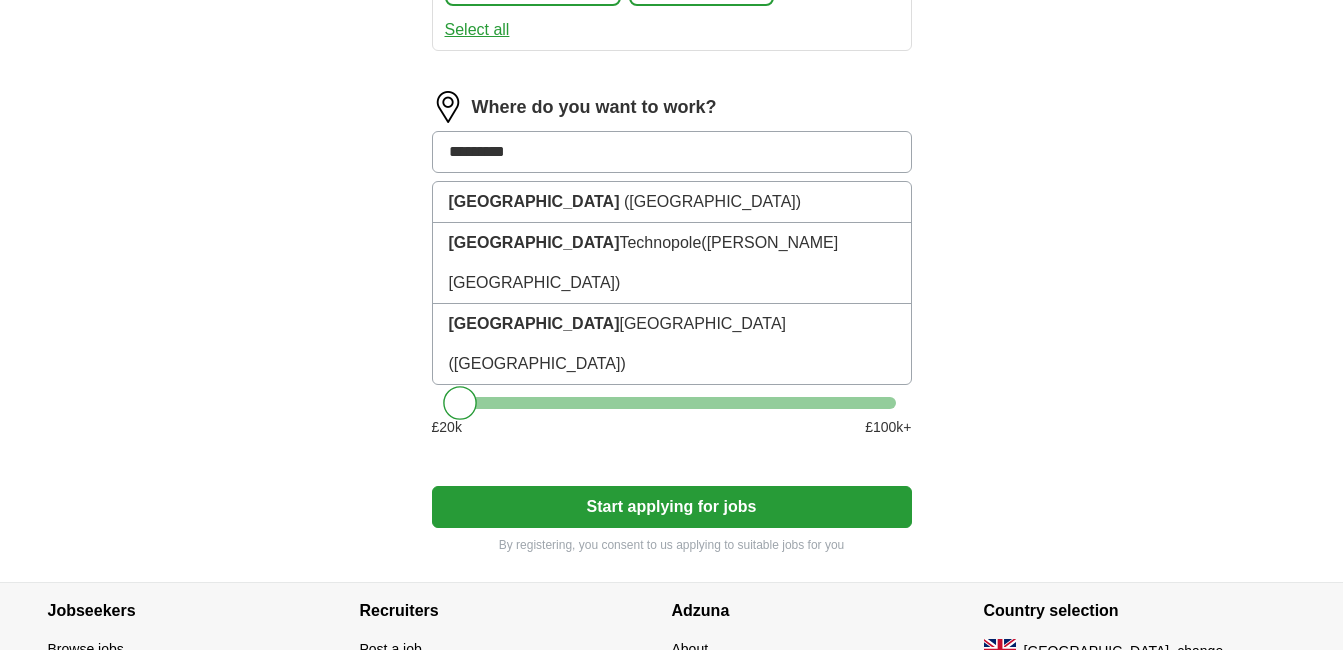 scroll, scrollTop: 1100, scrollLeft: 0, axis: vertical 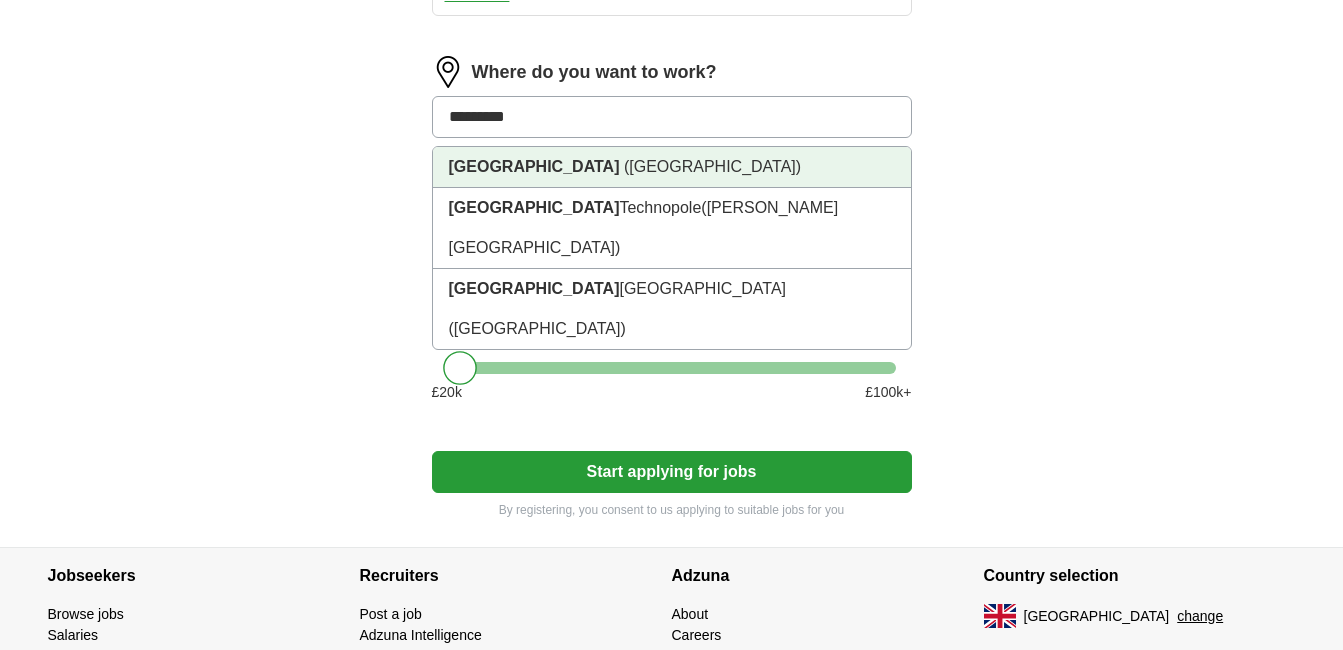 click on "([GEOGRAPHIC_DATA])" at bounding box center (712, 166) 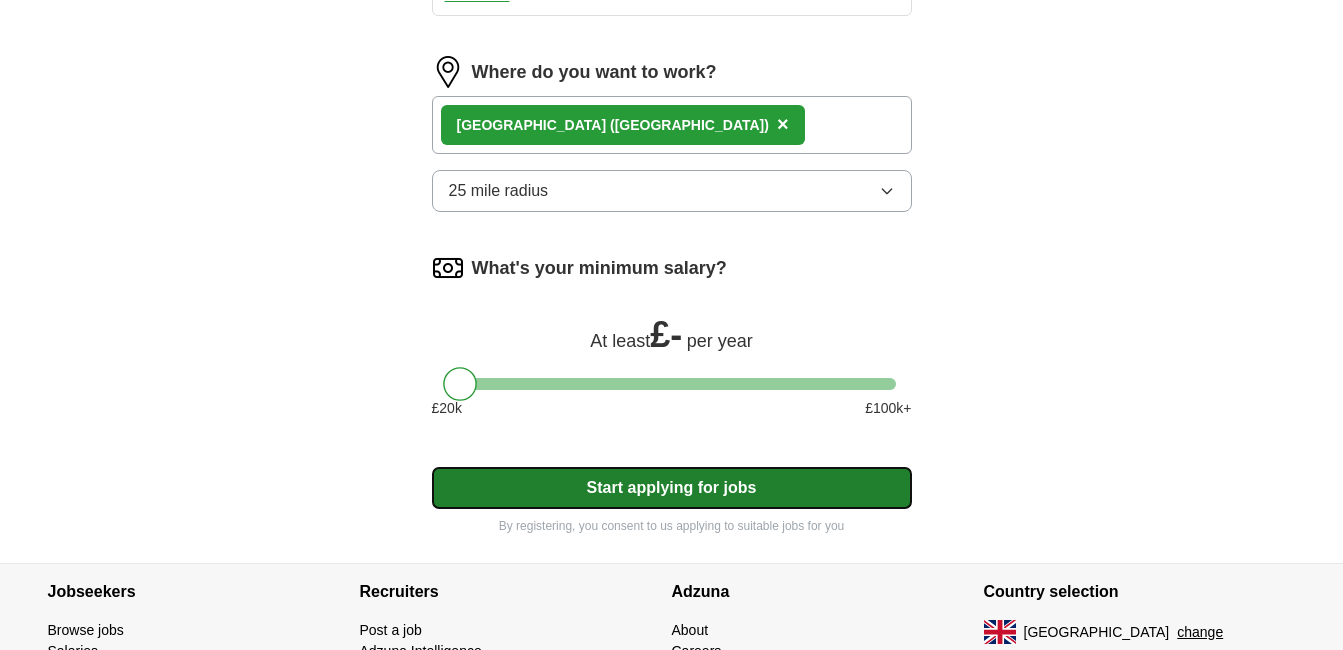 click on "Start applying for jobs" at bounding box center (672, 488) 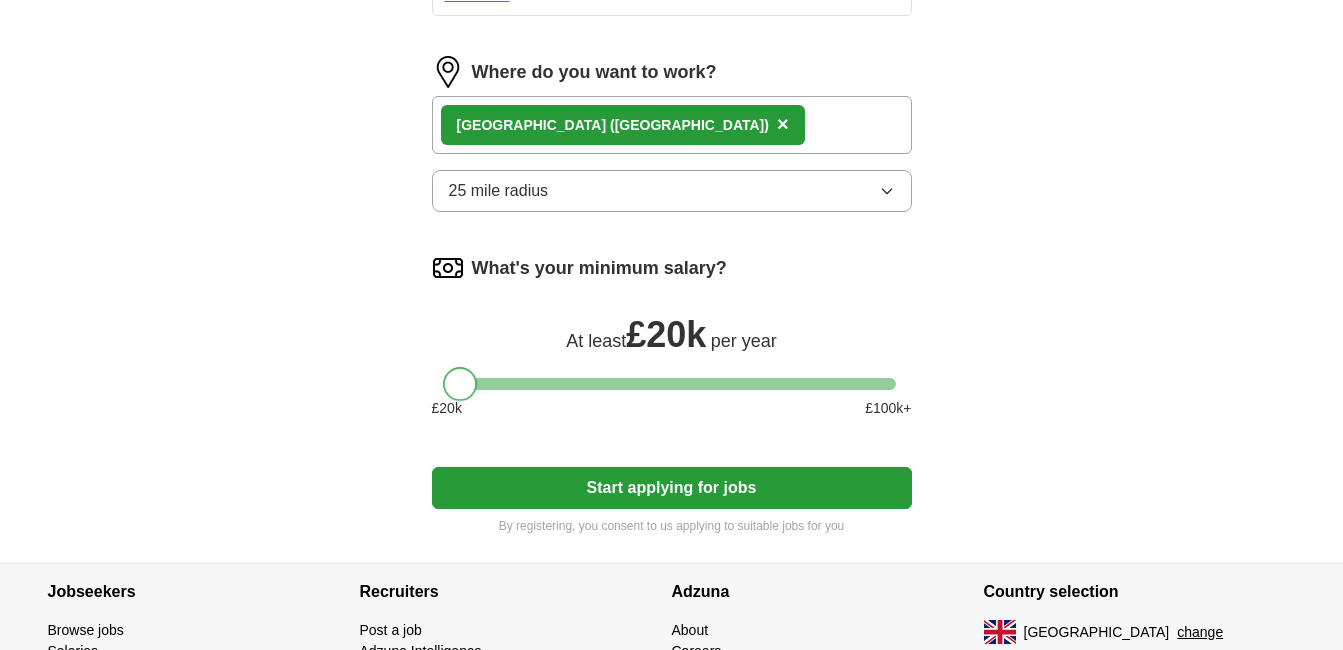 click at bounding box center [460, 384] 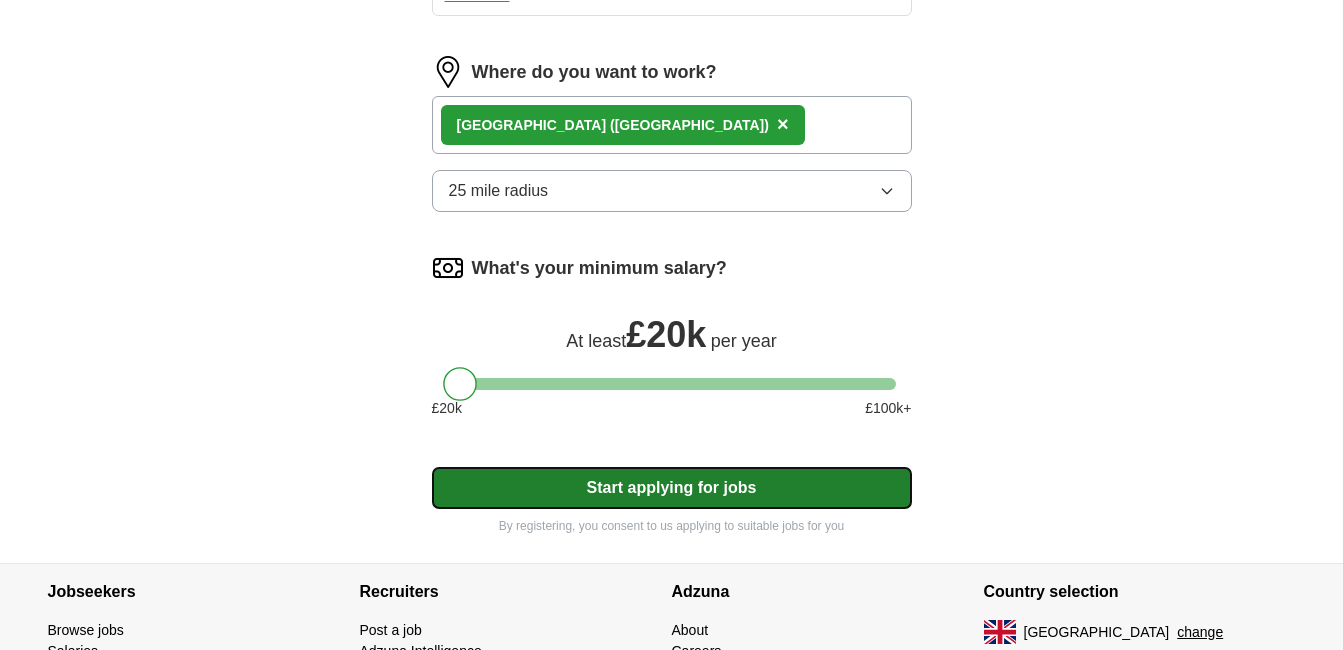click on "Start applying for jobs" at bounding box center (672, 488) 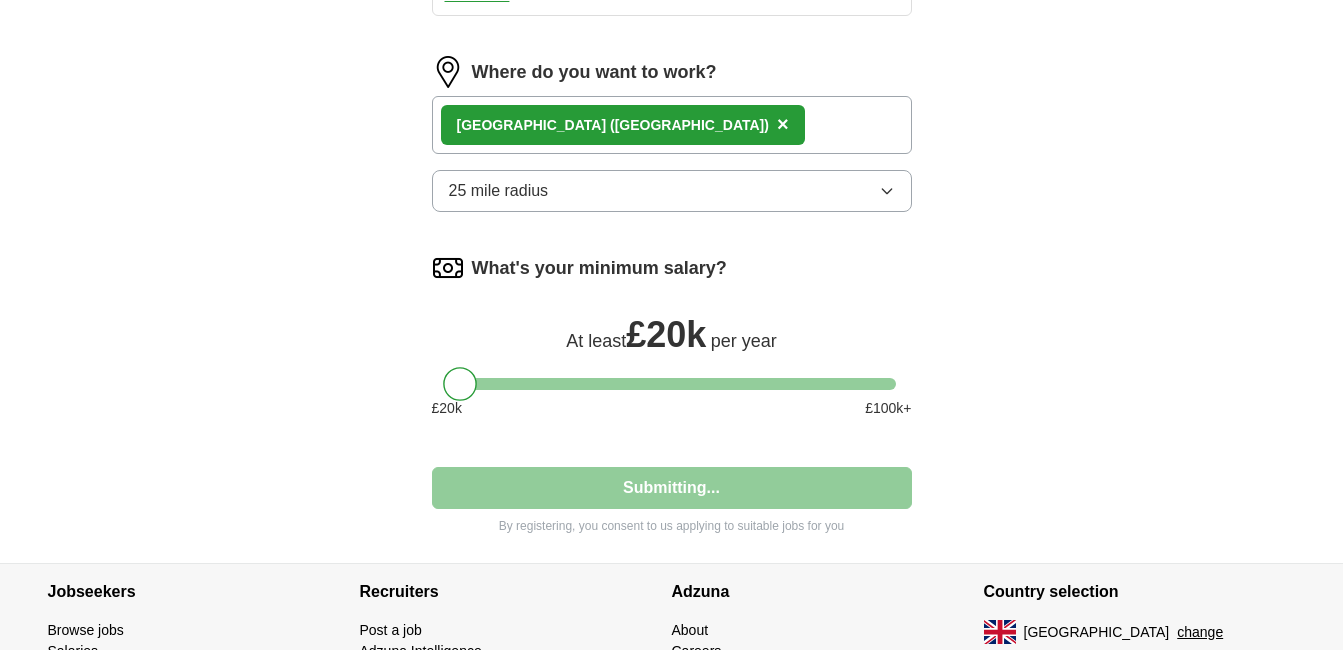 select on "**" 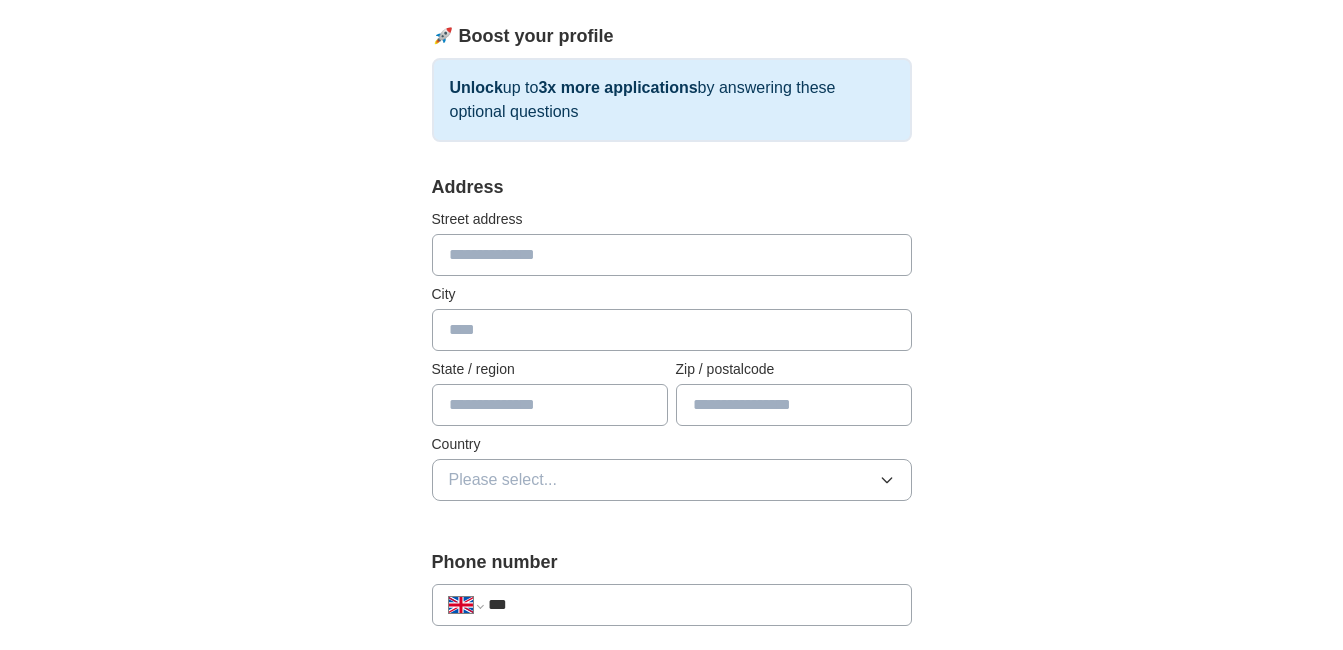 scroll, scrollTop: 300, scrollLeft: 0, axis: vertical 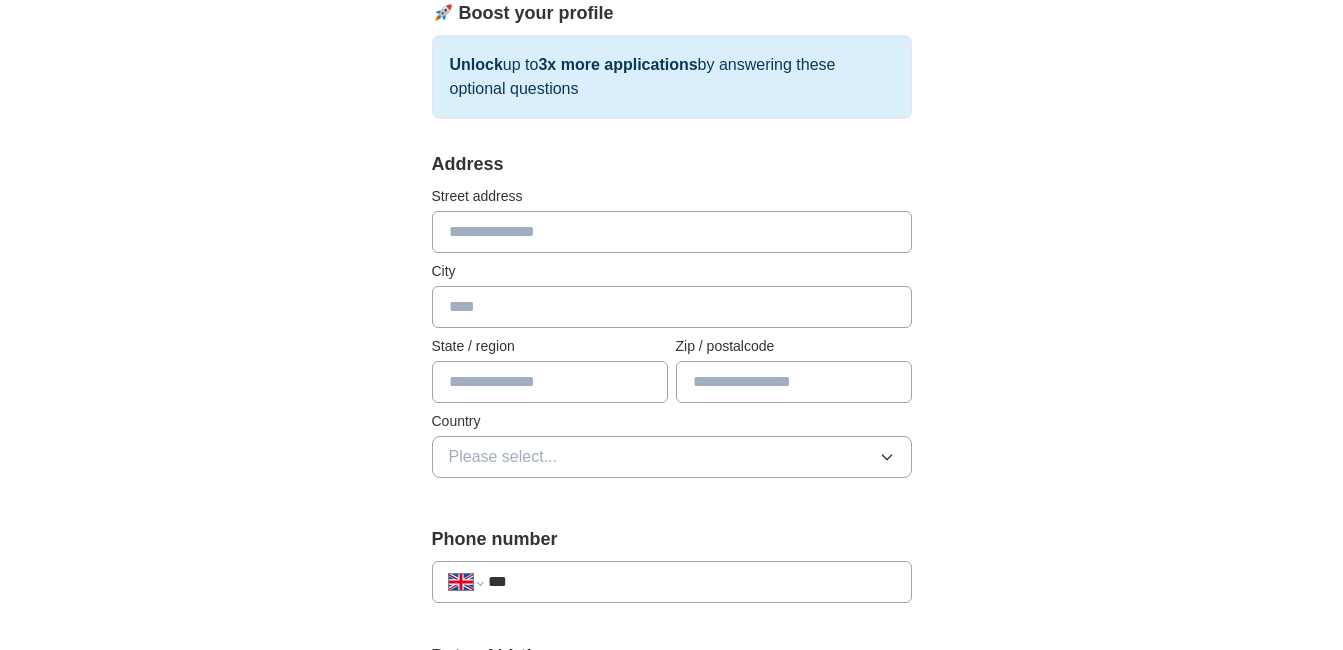 click at bounding box center [672, 232] 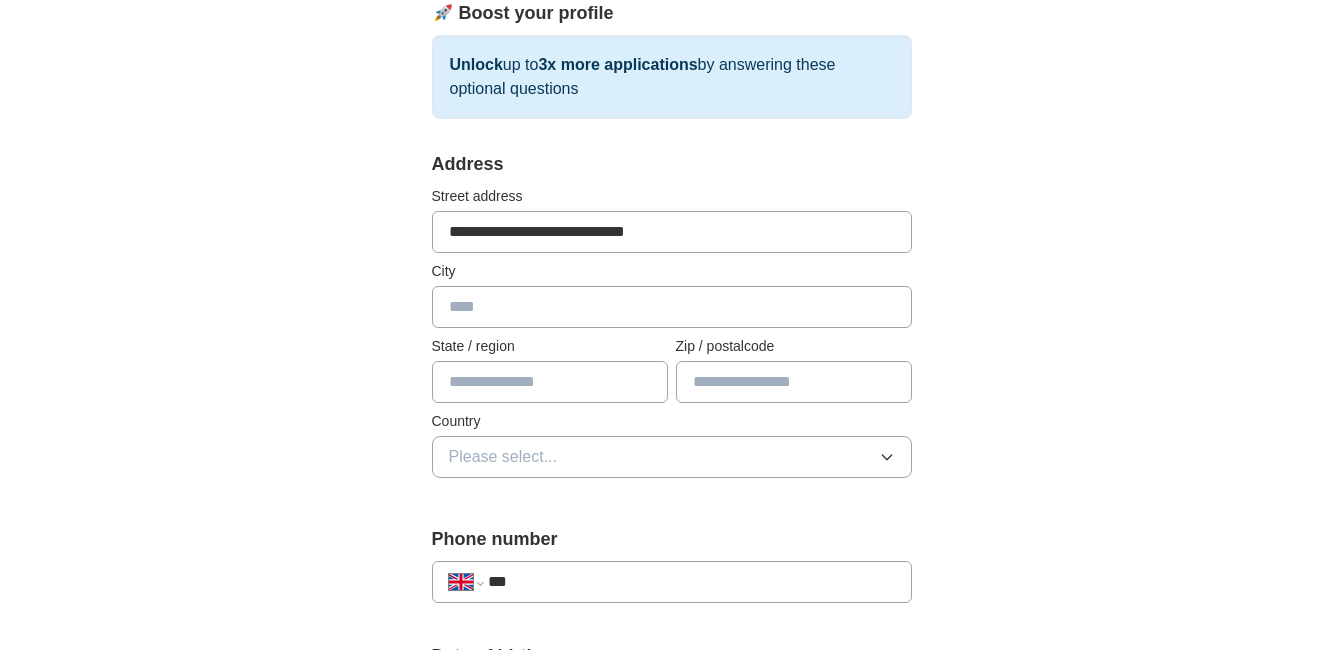 type on "**********" 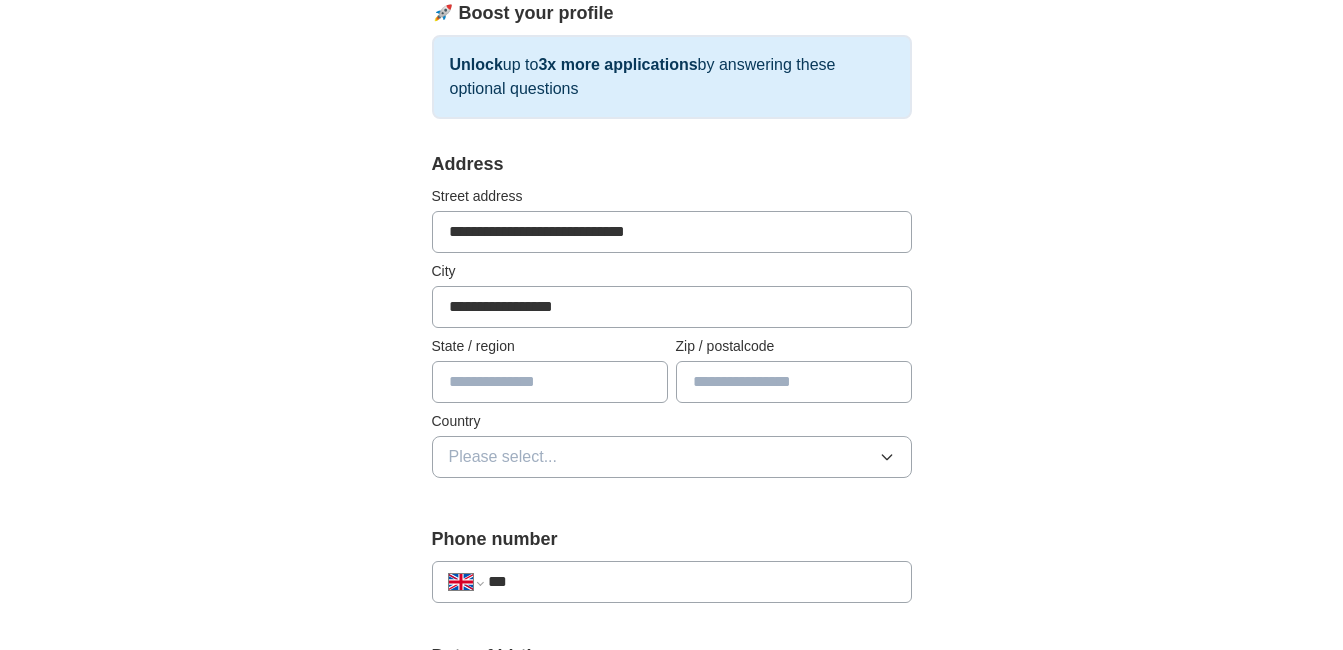 type on "**********" 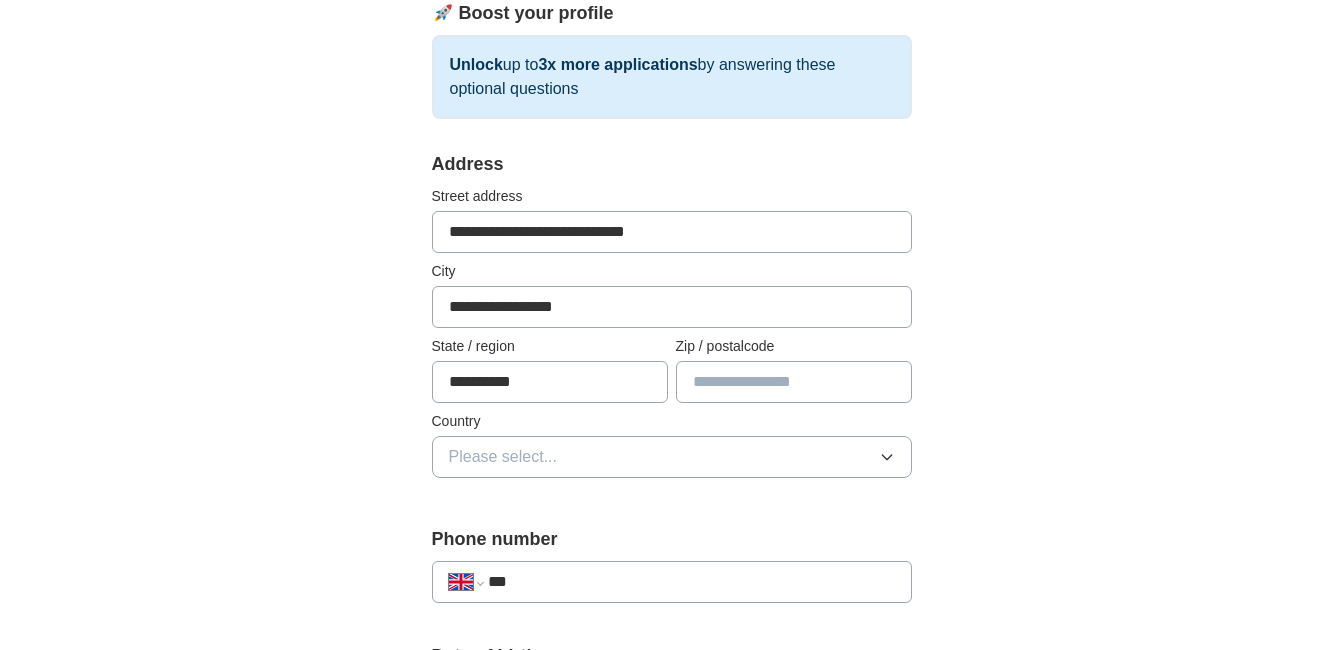 type on "********" 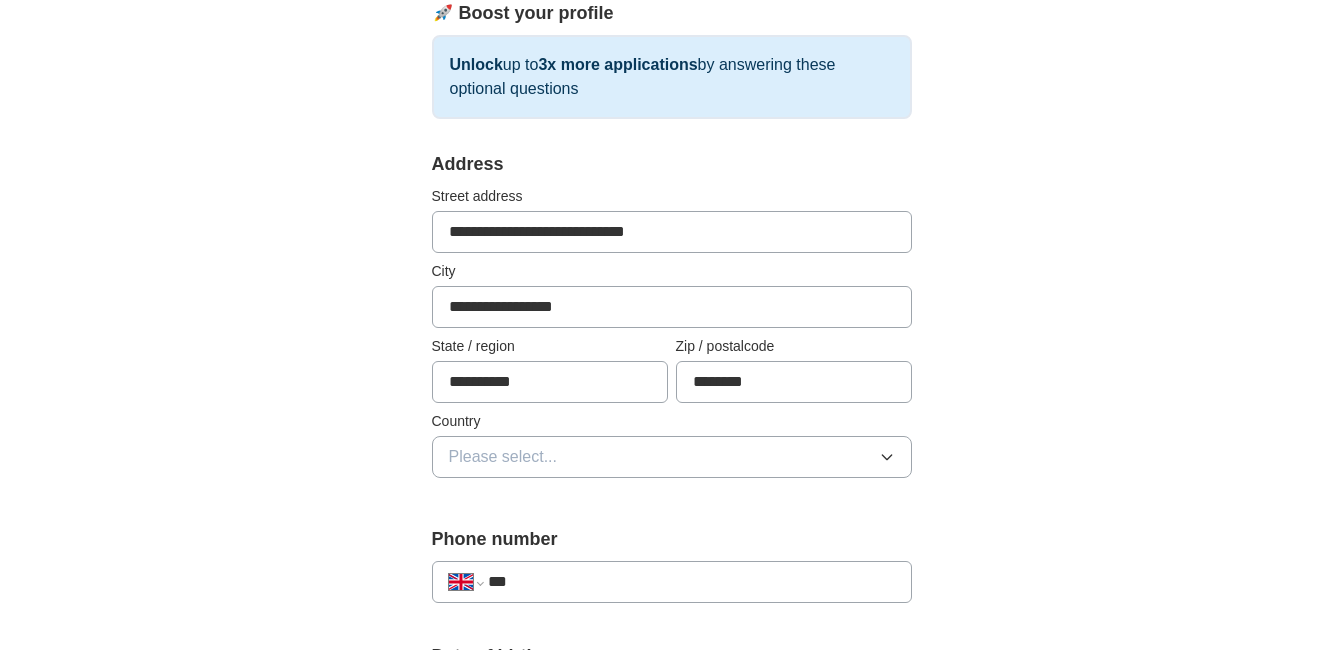 click on "**********" at bounding box center [672, 656] 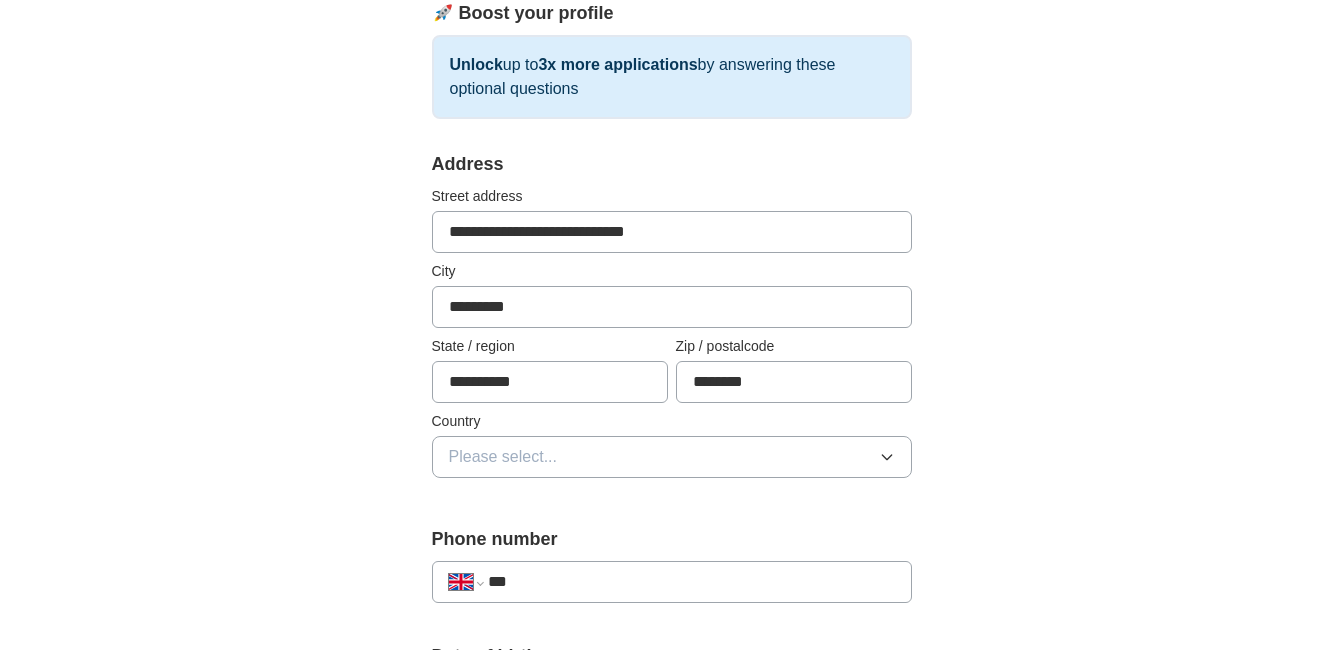 type on "*********" 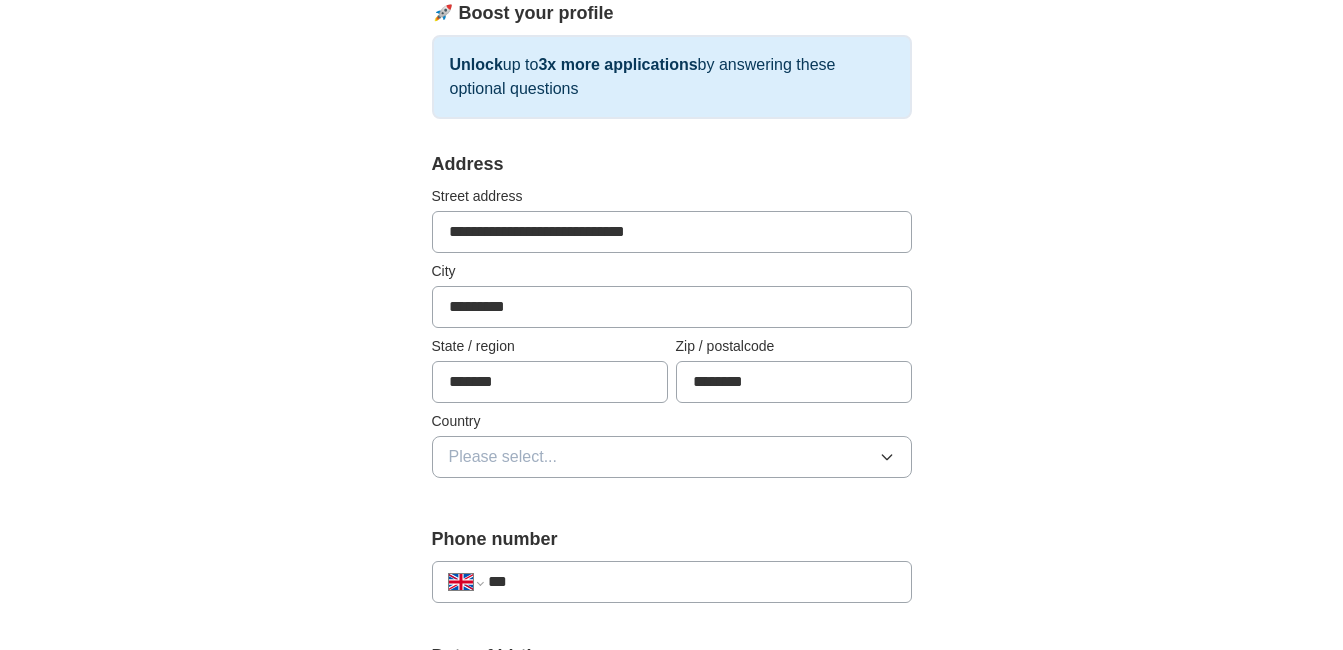type on "**********" 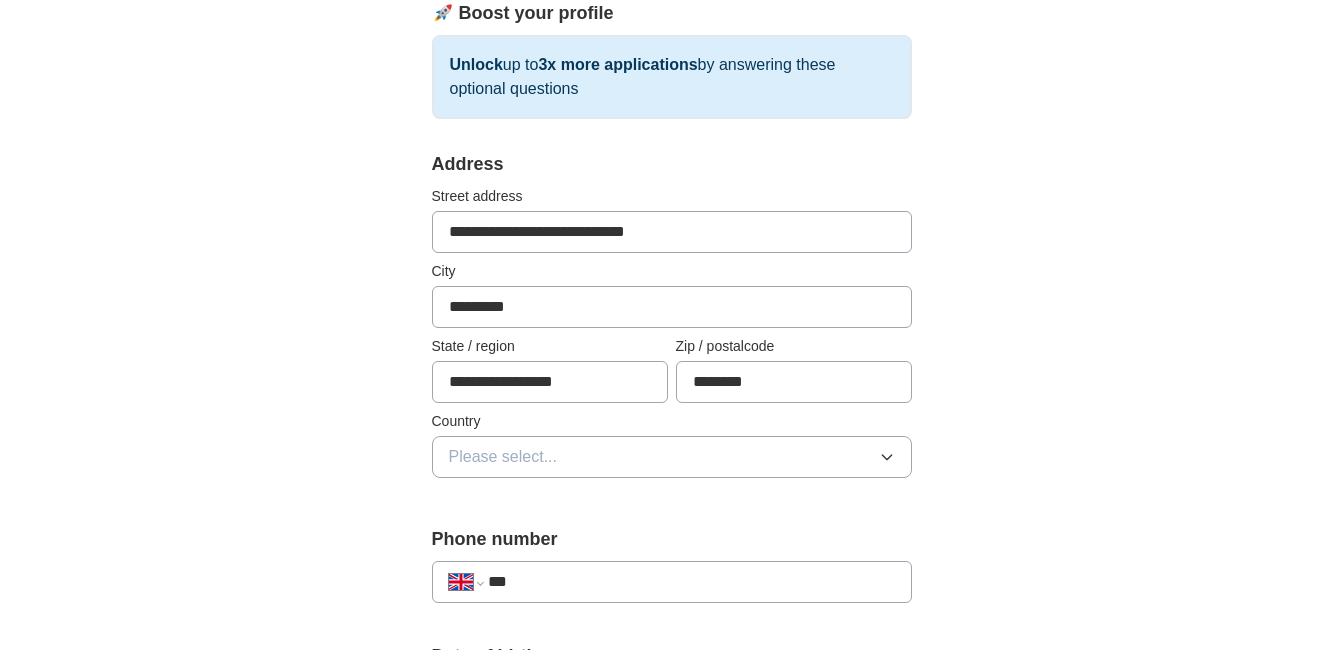 click on "**********" at bounding box center (672, 656) 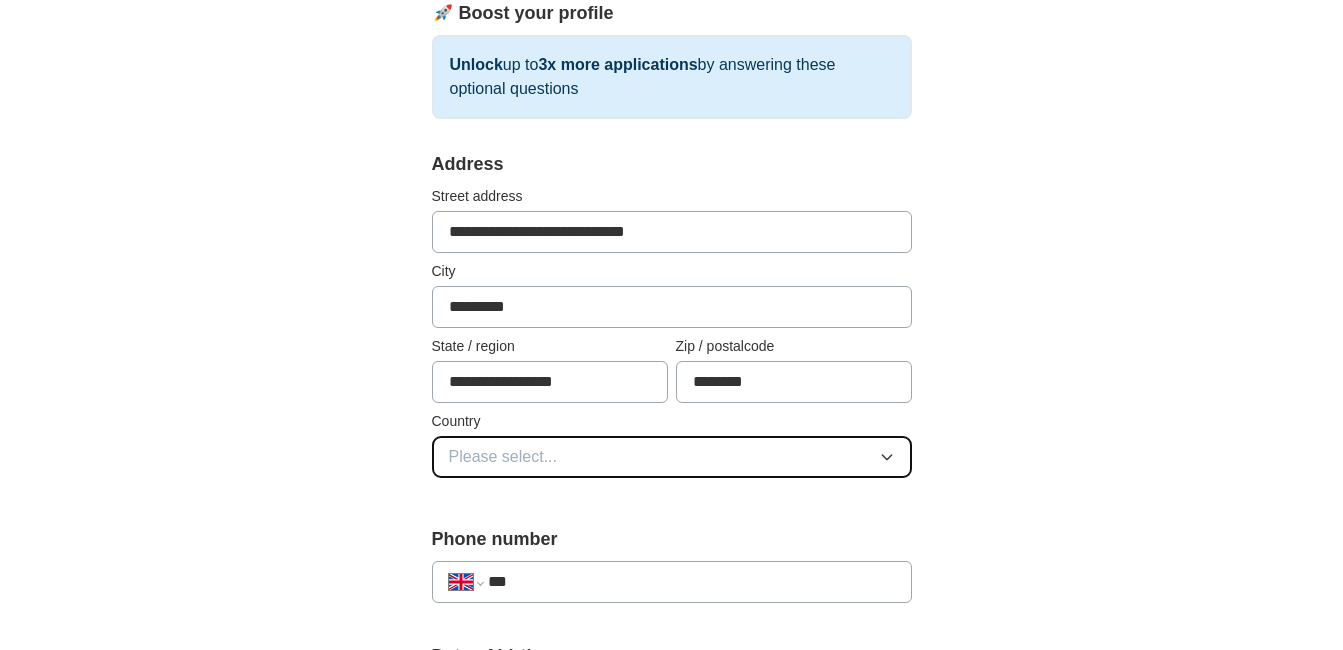click on "Please select..." at bounding box center (672, 457) 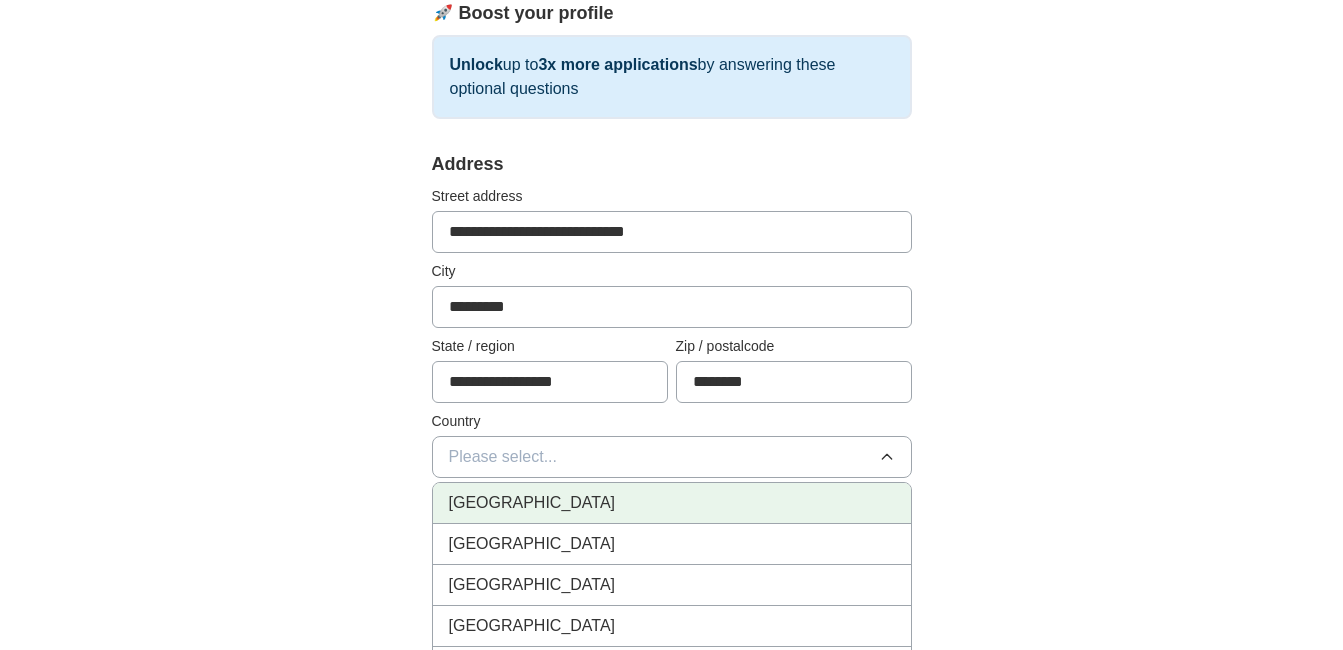 click on "[GEOGRAPHIC_DATA]" at bounding box center (672, 503) 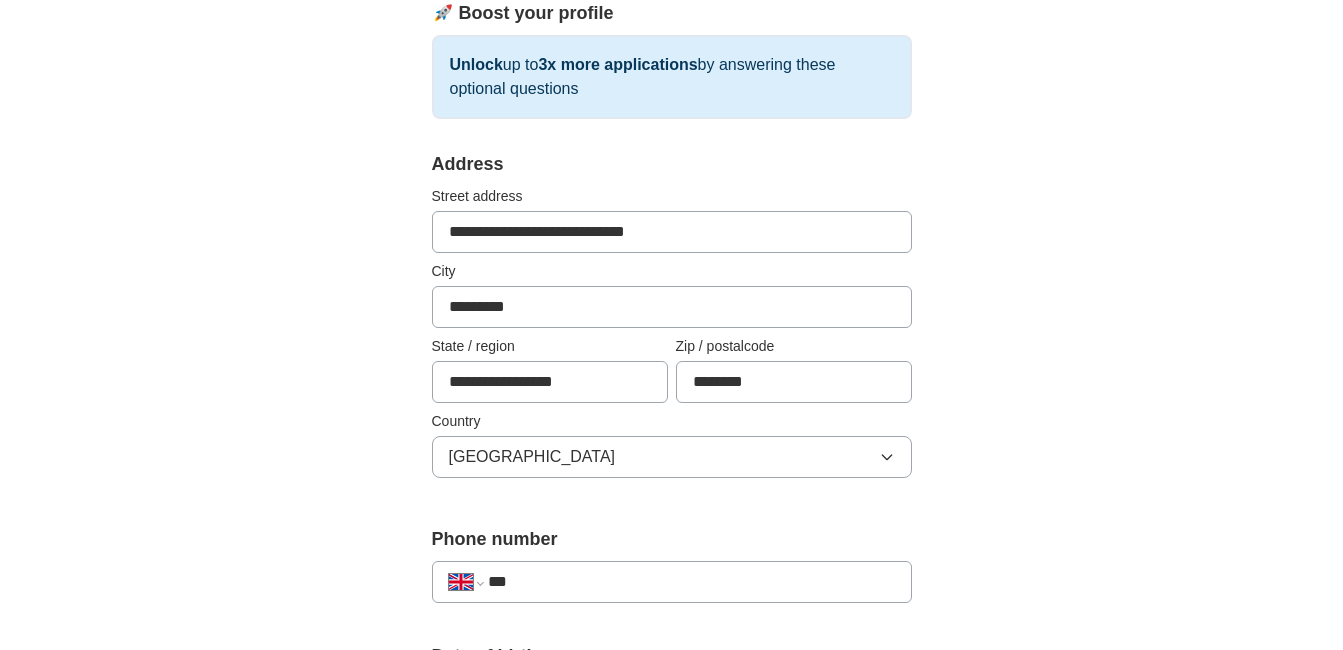 click on "**********" at bounding box center [672, 656] 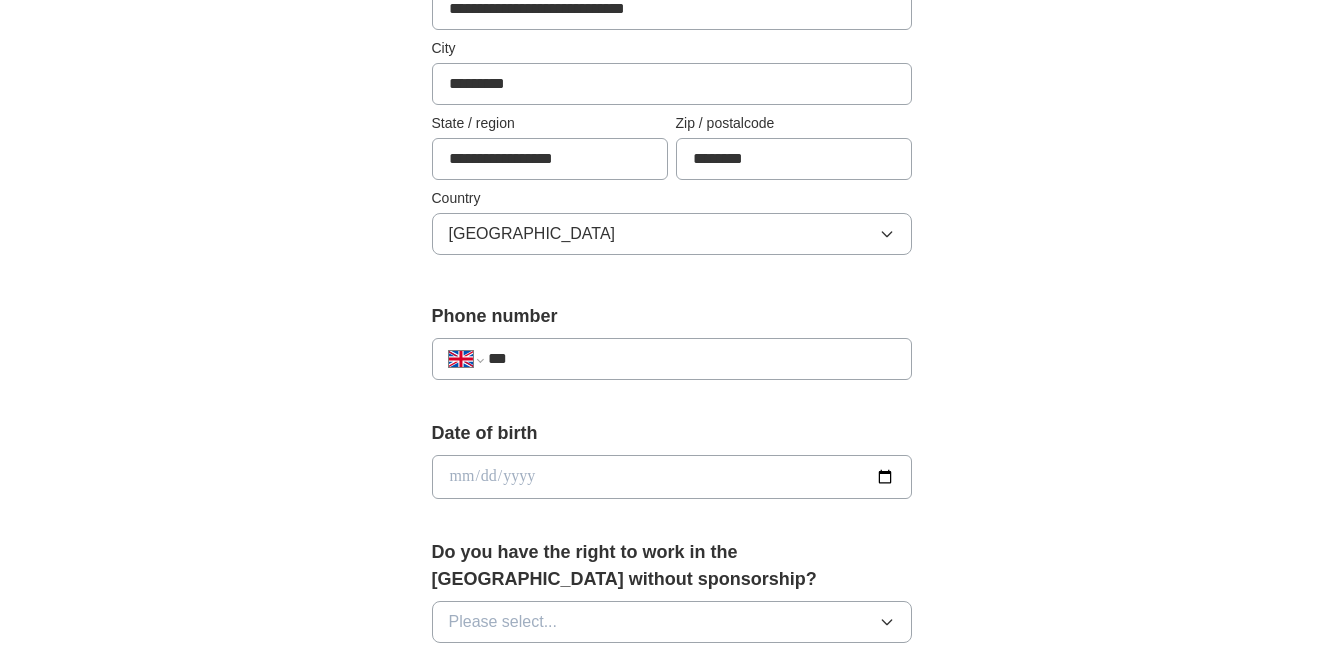 scroll, scrollTop: 600, scrollLeft: 0, axis: vertical 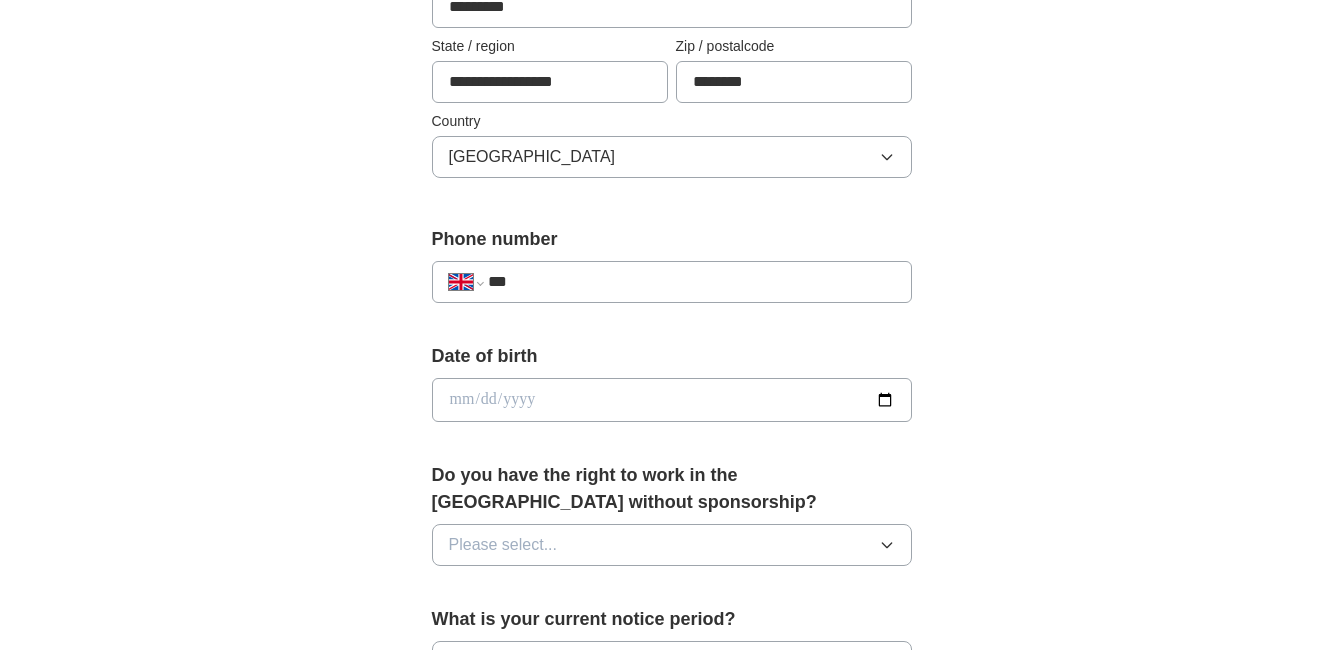click on "***" at bounding box center [691, 282] 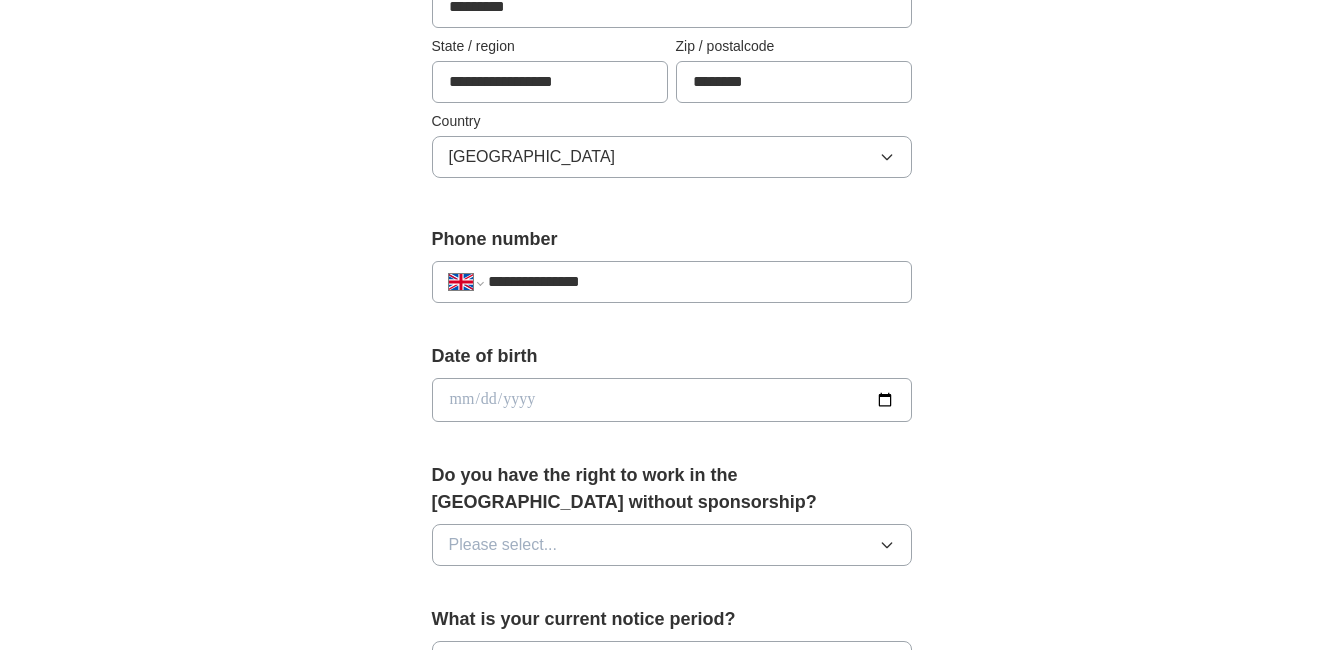 type on "**********" 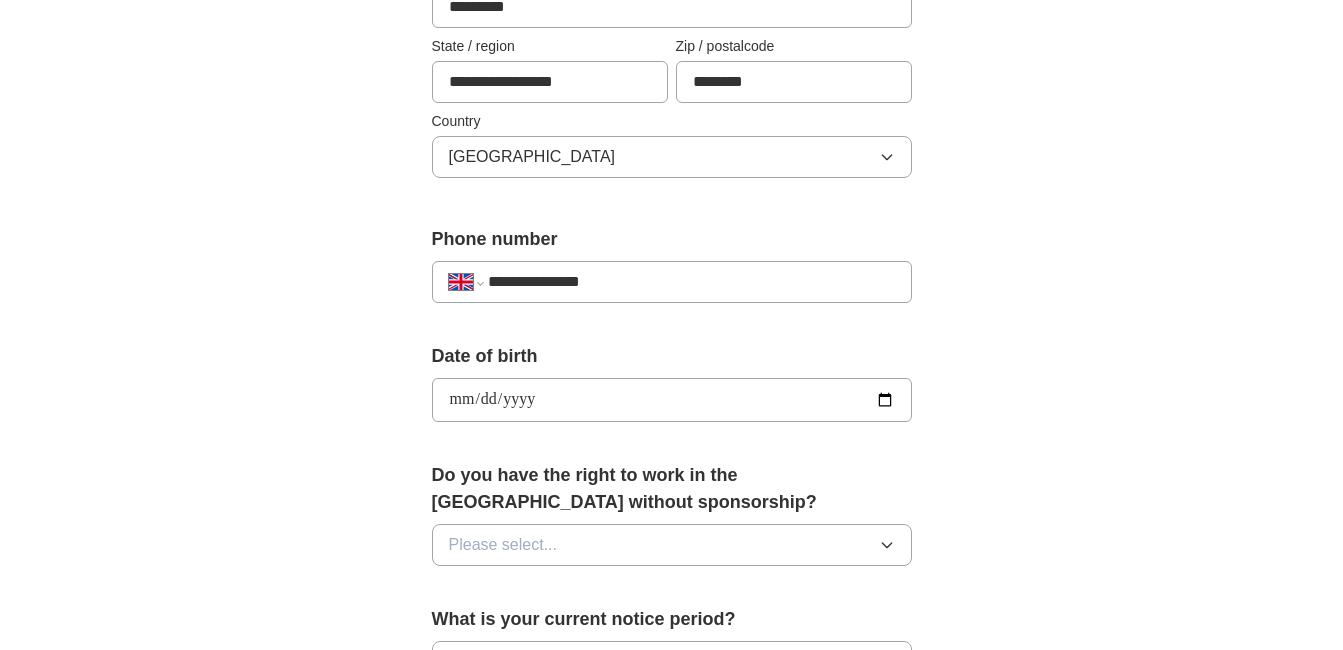 type on "**********" 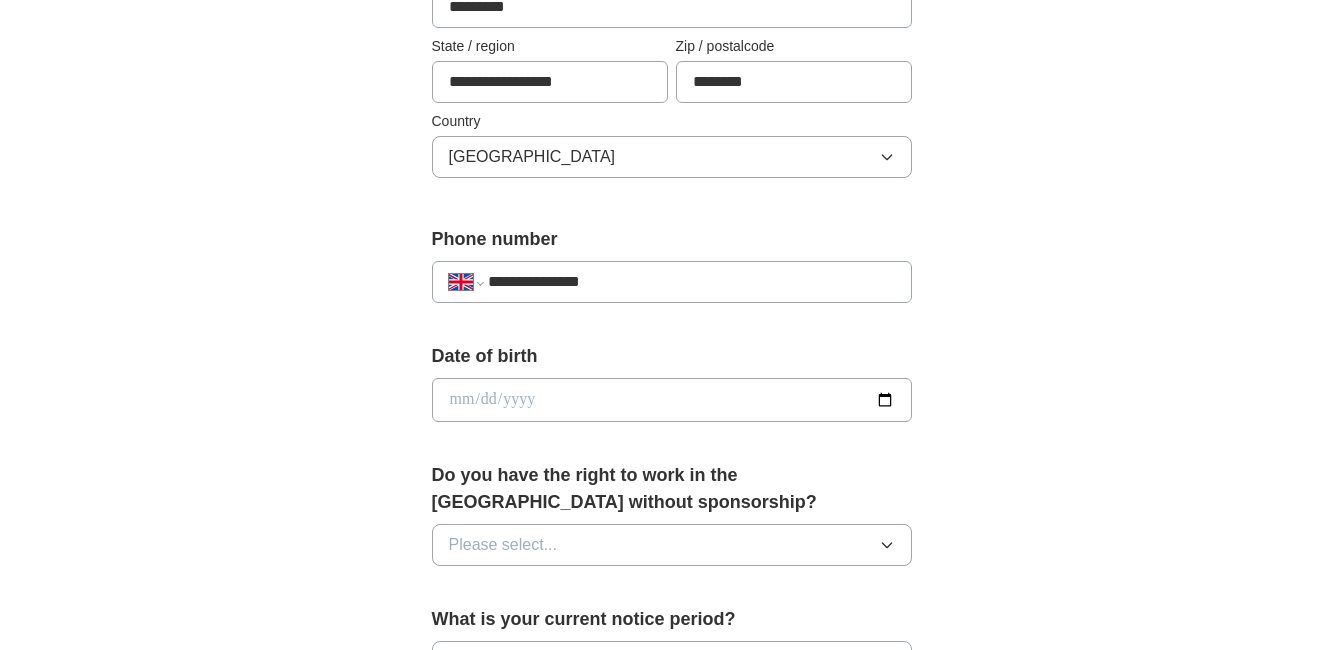 type on "**********" 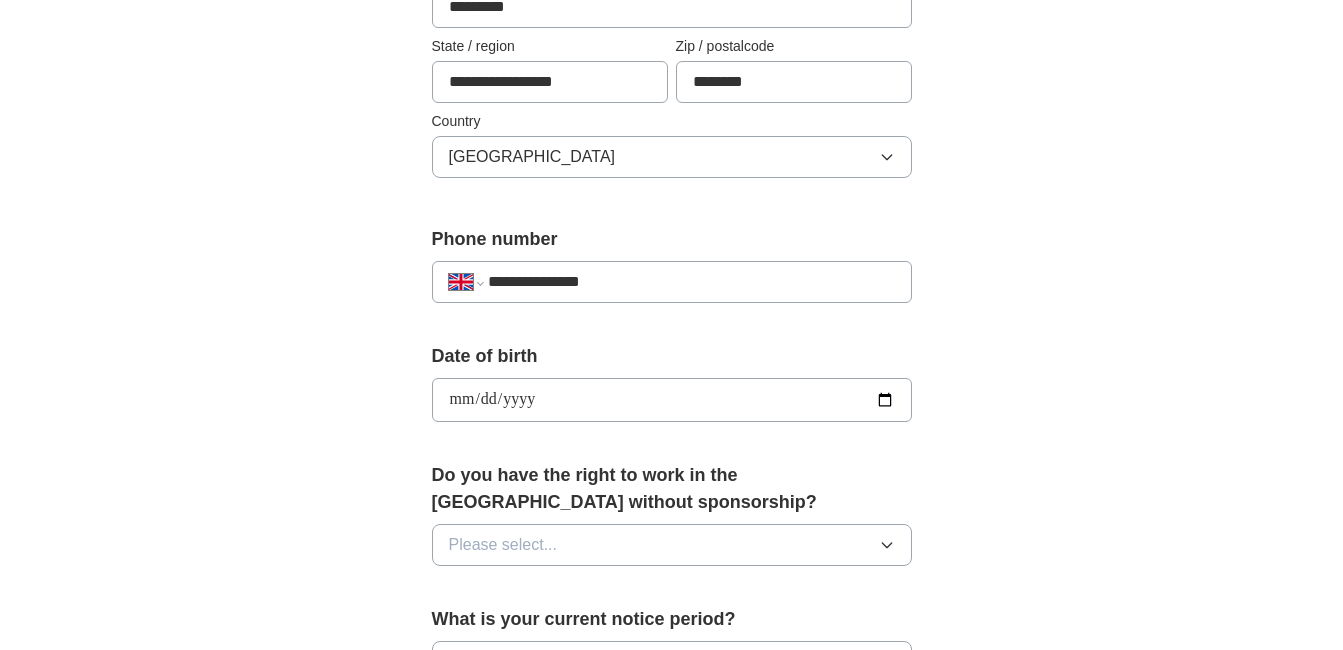 type on "**********" 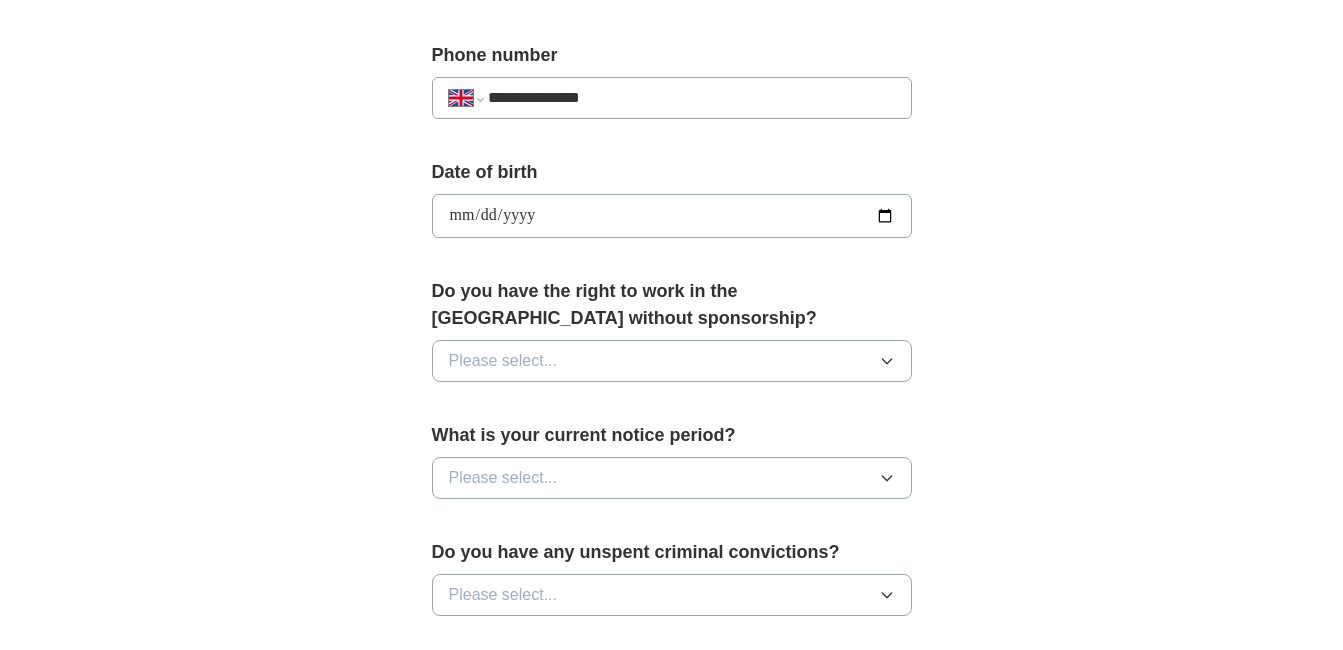 scroll, scrollTop: 800, scrollLeft: 0, axis: vertical 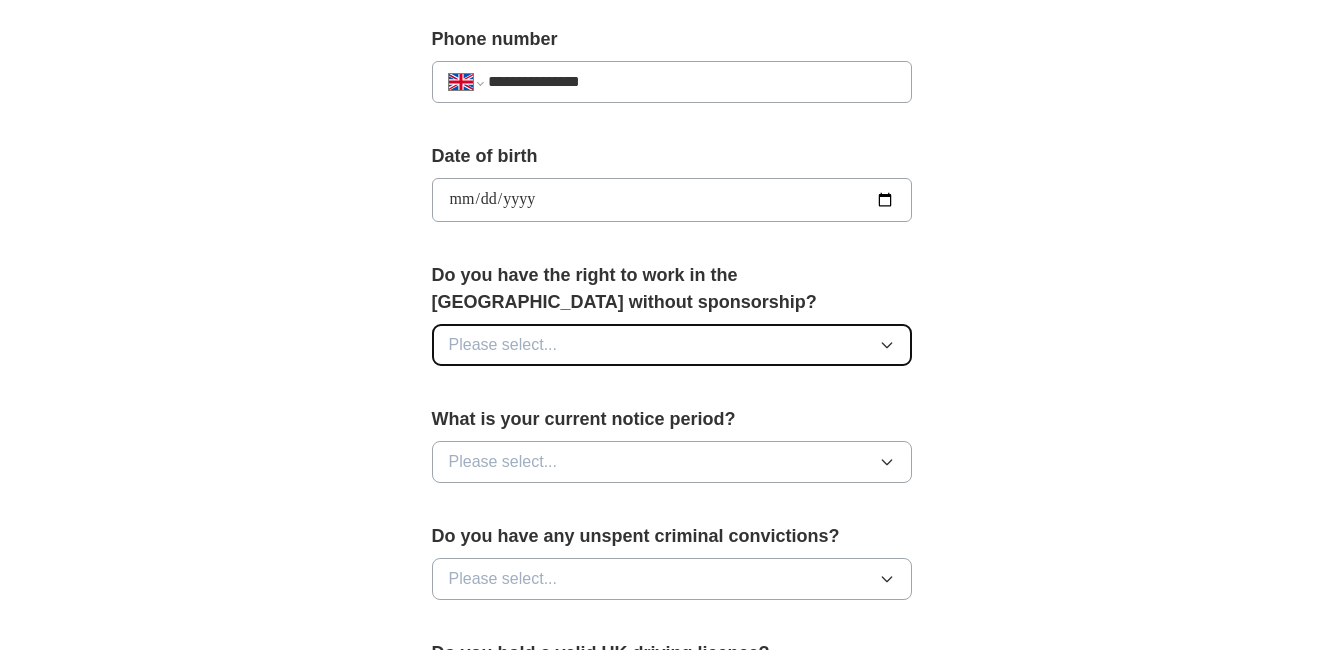 click on "Please select..." at bounding box center [672, 345] 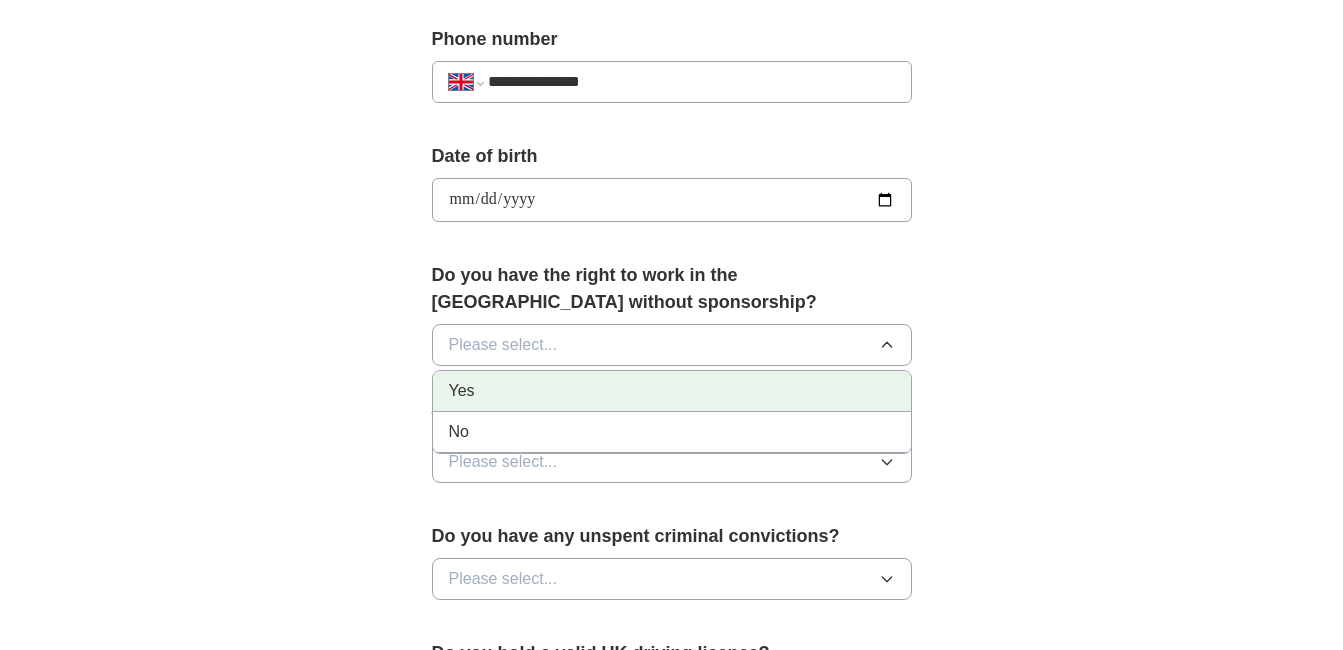 click on "Yes" at bounding box center (672, 391) 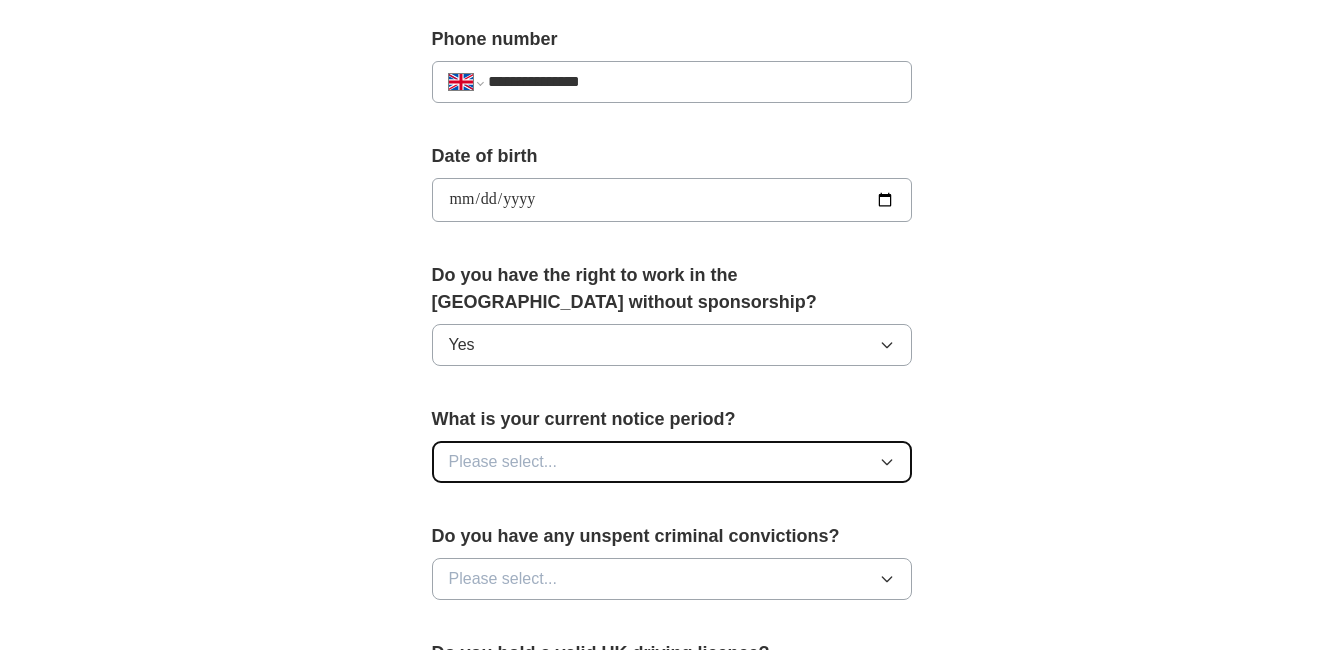 click on "Please select..." at bounding box center [672, 462] 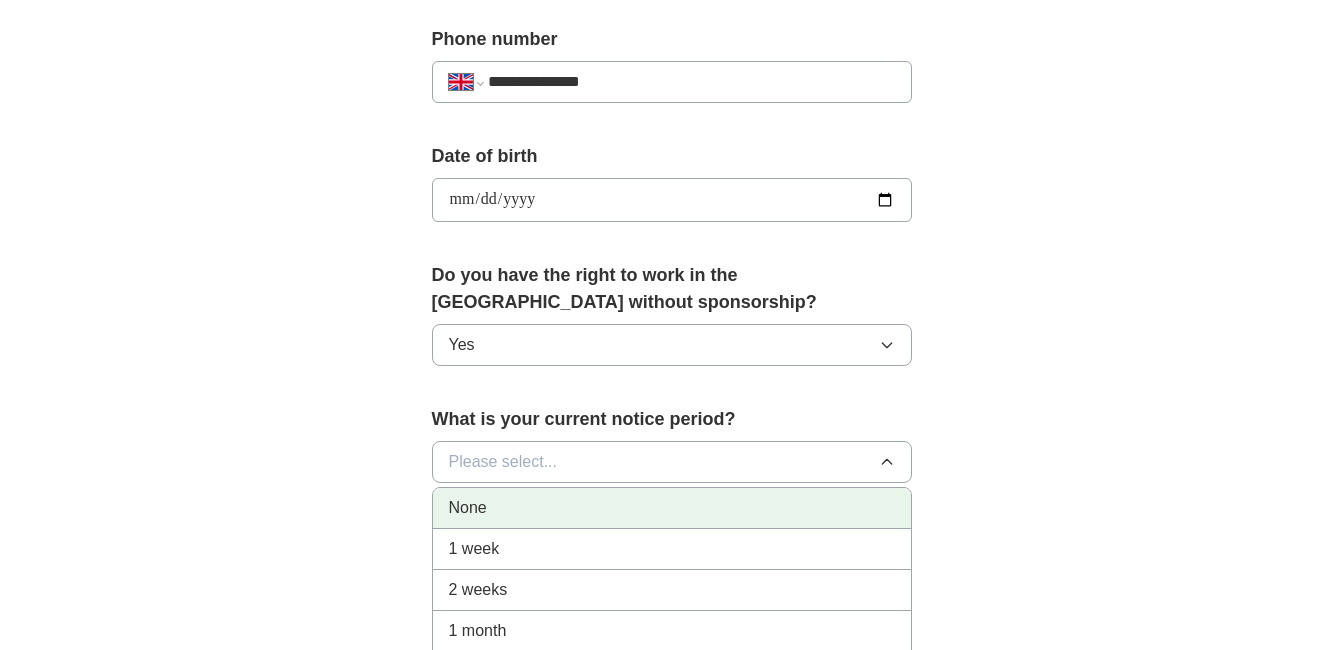 click on "None" at bounding box center (672, 508) 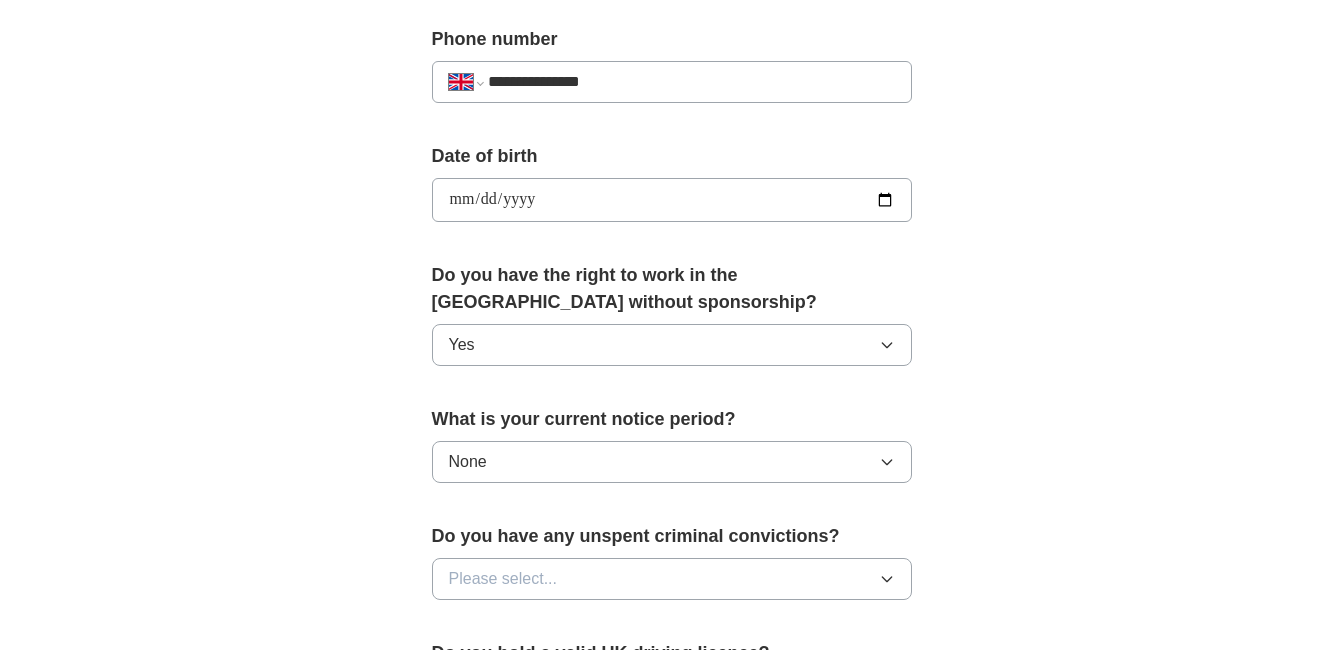 click on "**********" at bounding box center (672, 156) 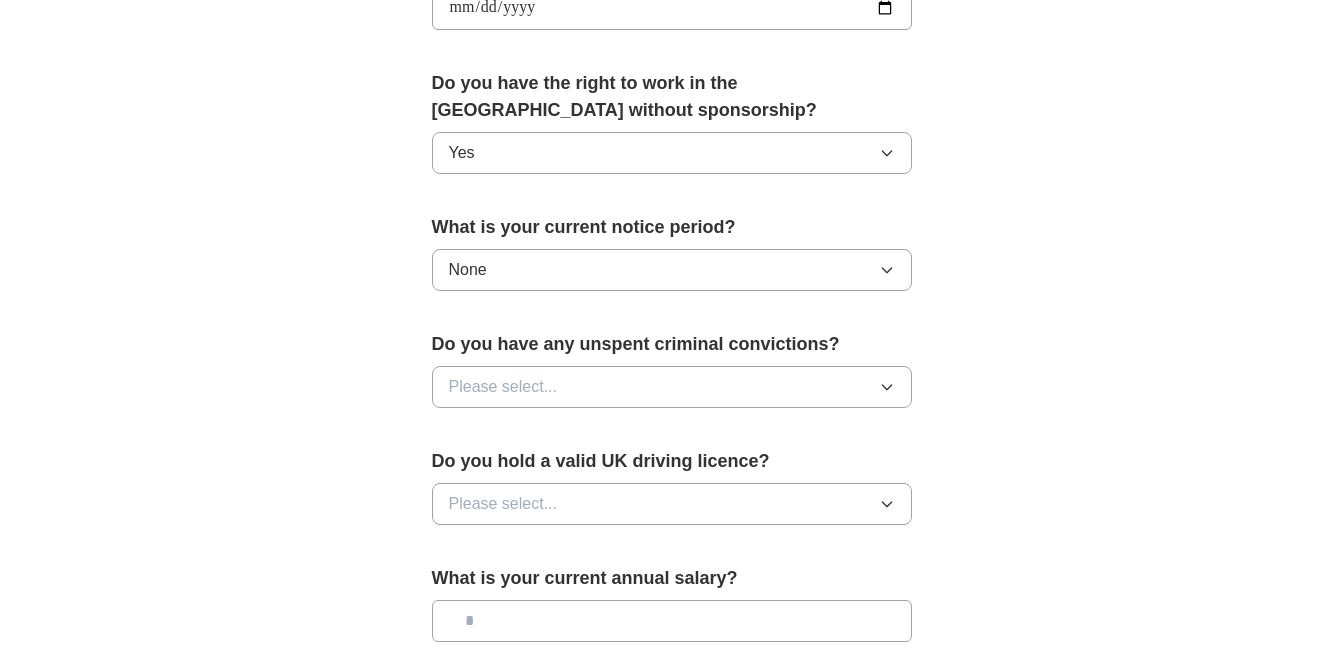 scroll, scrollTop: 1000, scrollLeft: 0, axis: vertical 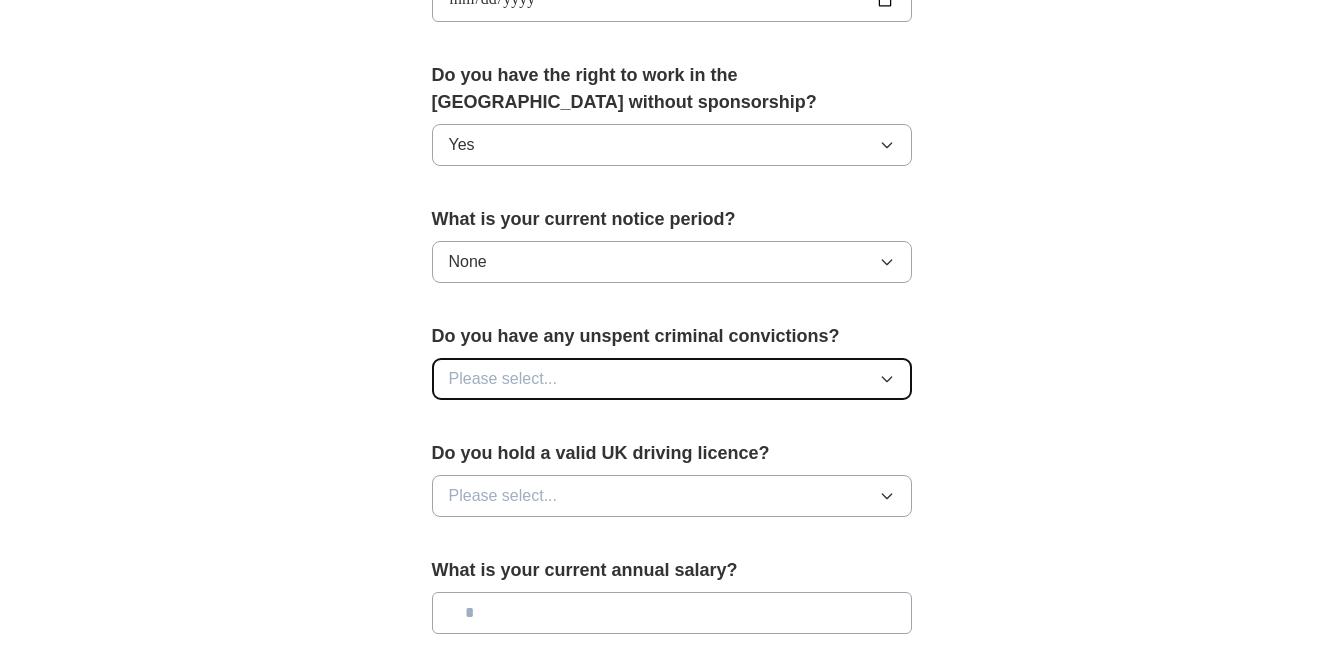 click on "Please select..." at bounding box center (672, 379) 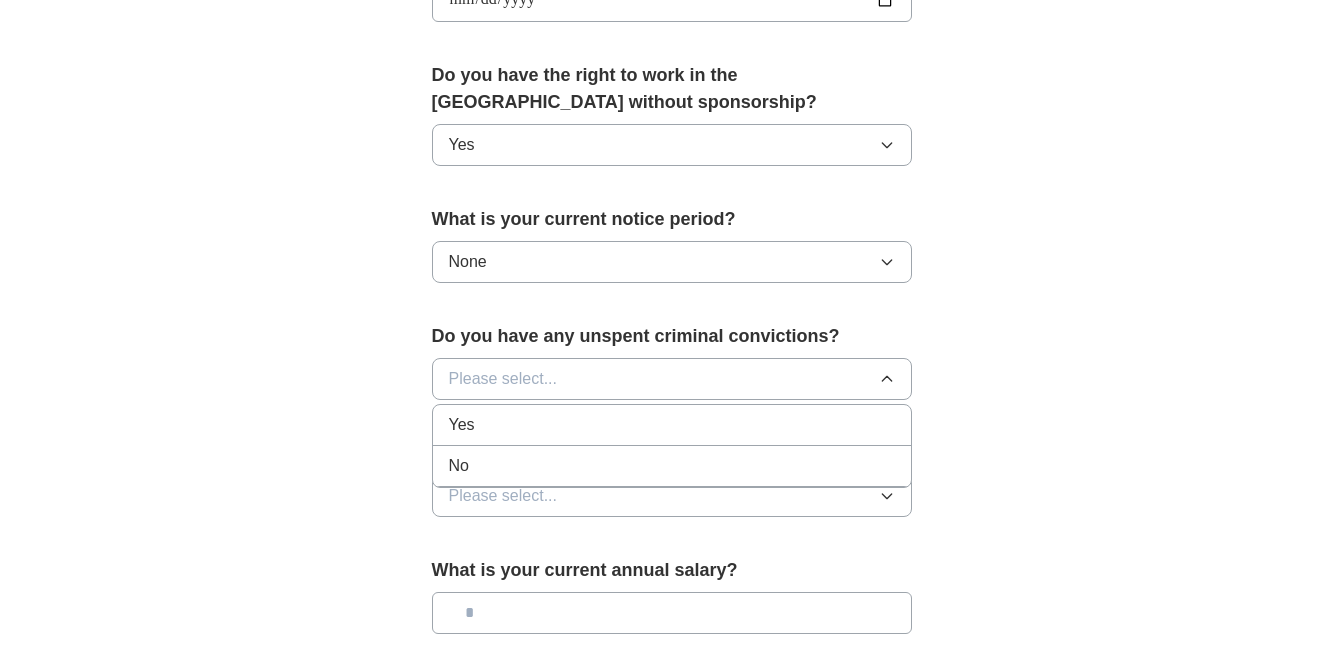 drag, startPoint x: 668, startPoint y: 463, endPoint x: 810, endPoint y: 456, distance: 142.17242 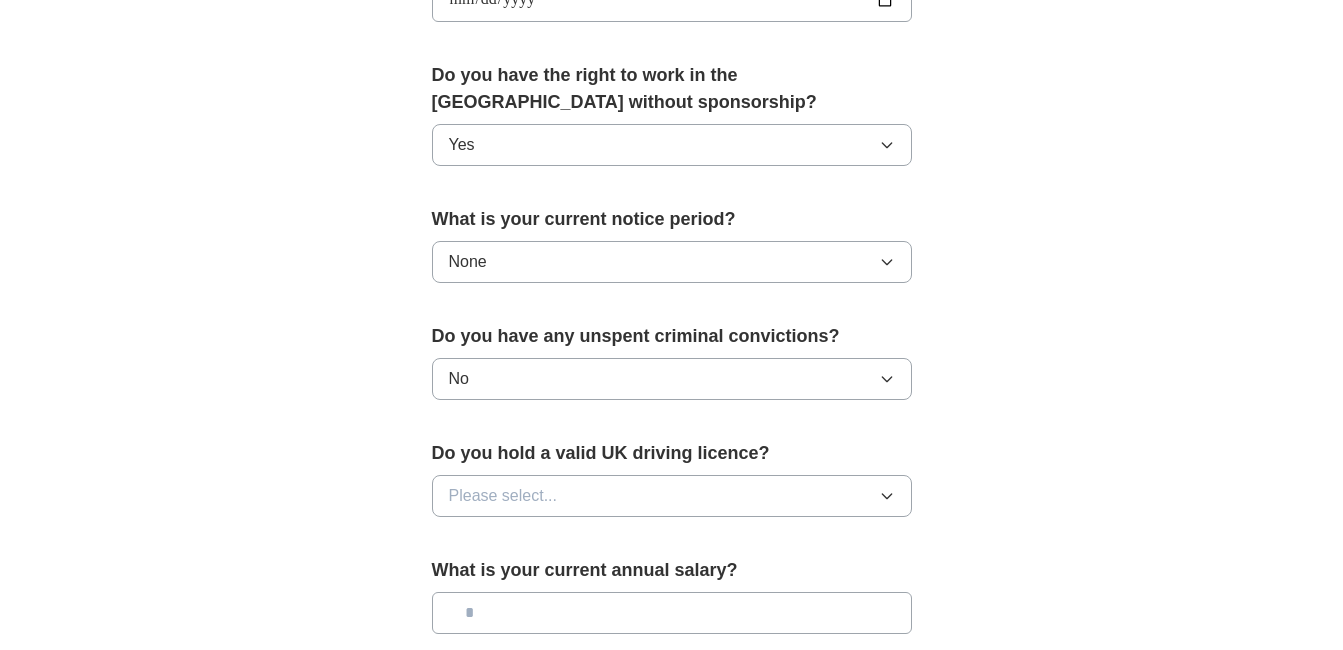 click on "**********" at bounding box center [672, -44] 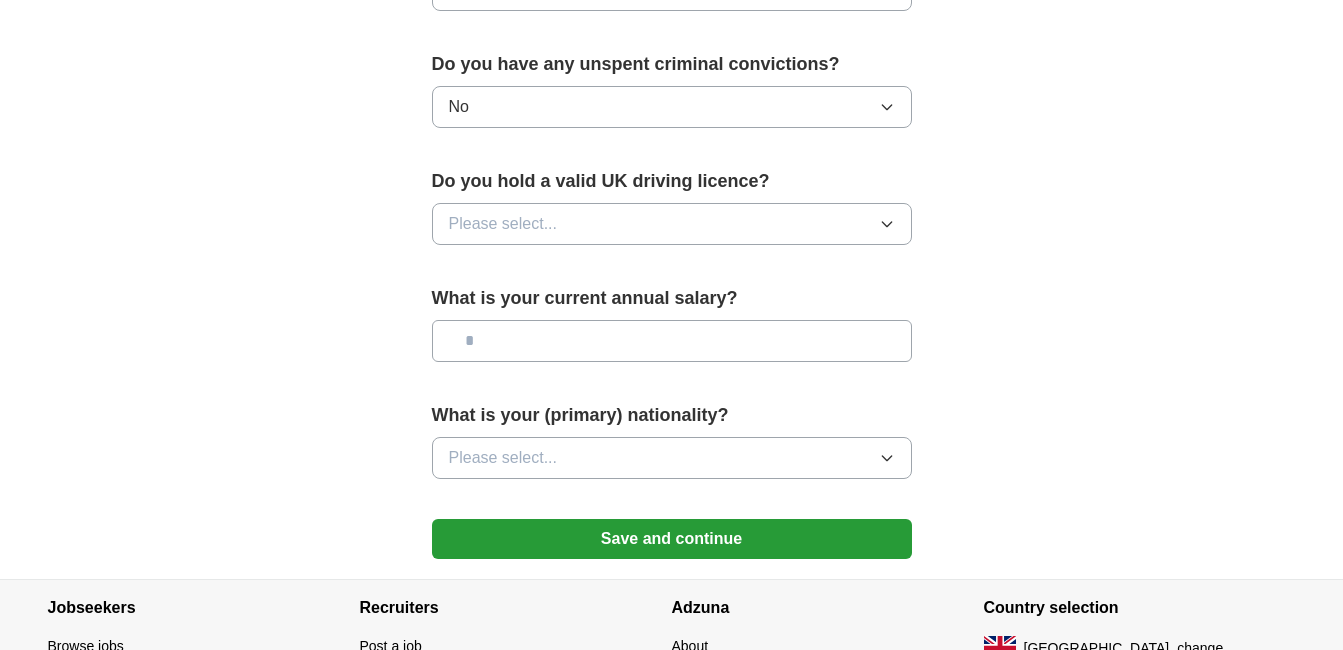 scroll, scrollTop: 1300, scrollLeft: 0, axis: vertical 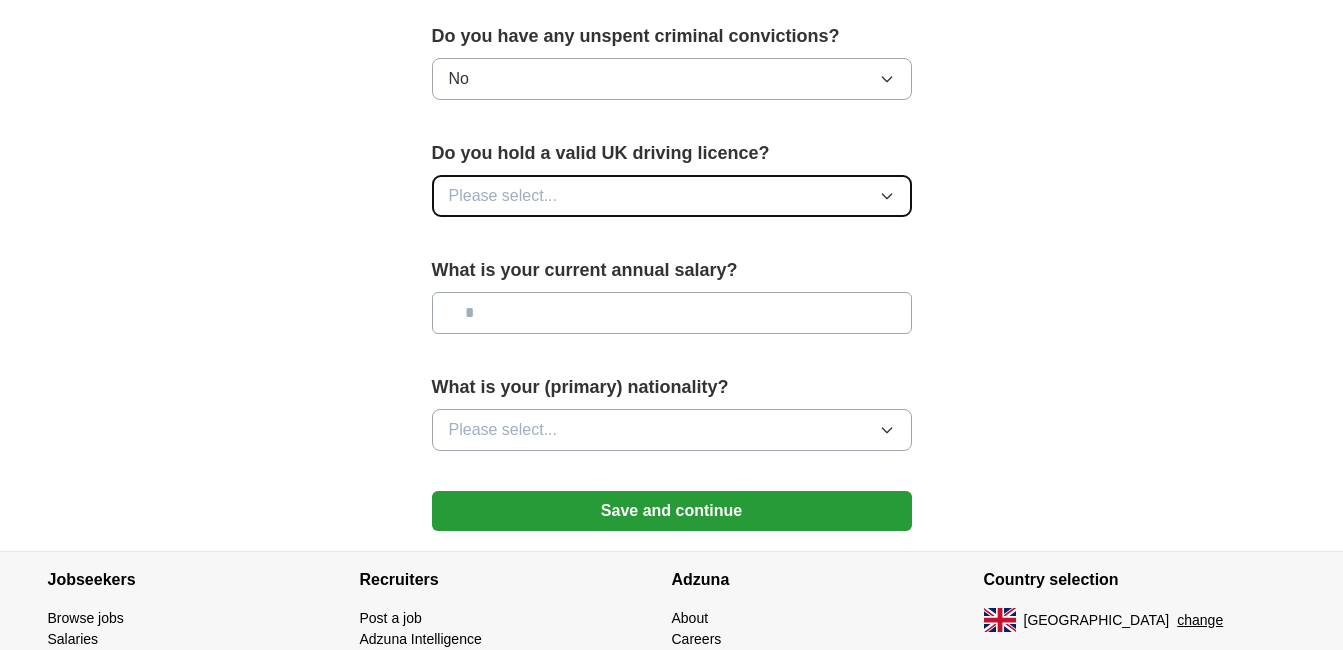 click on "Please select..." at bounding box center [672, 196] 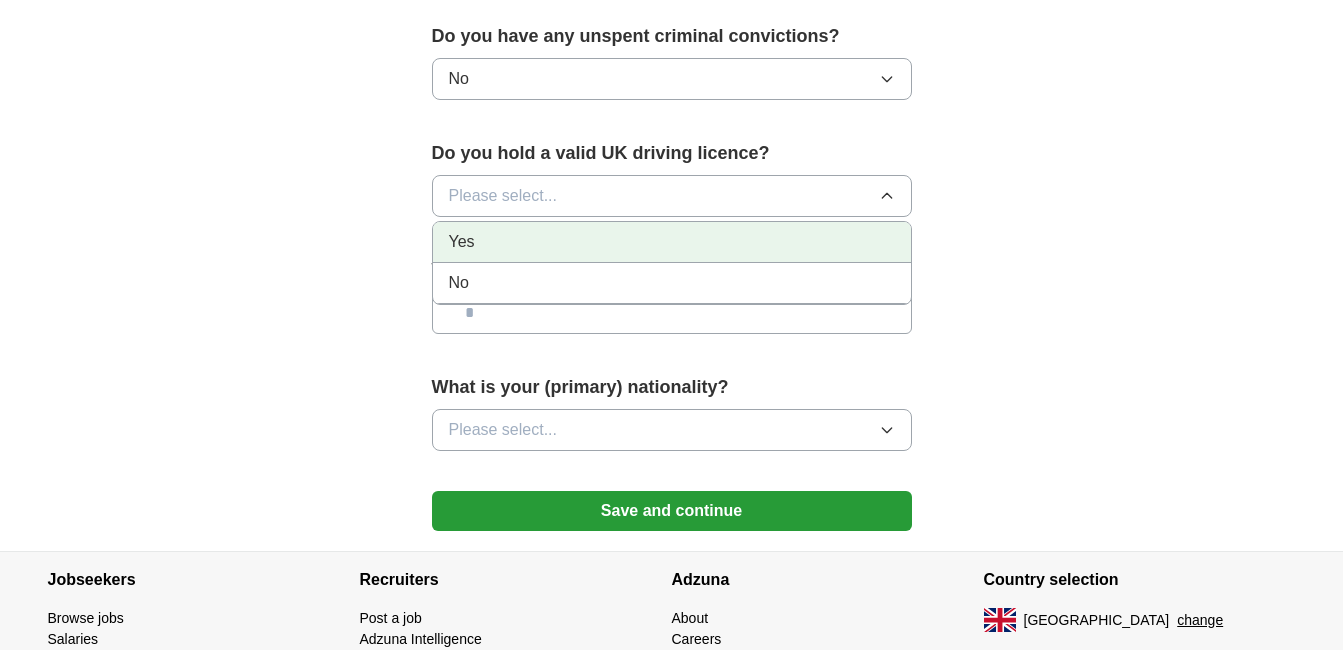 click on "Yes" at bounding box center [672, 242] 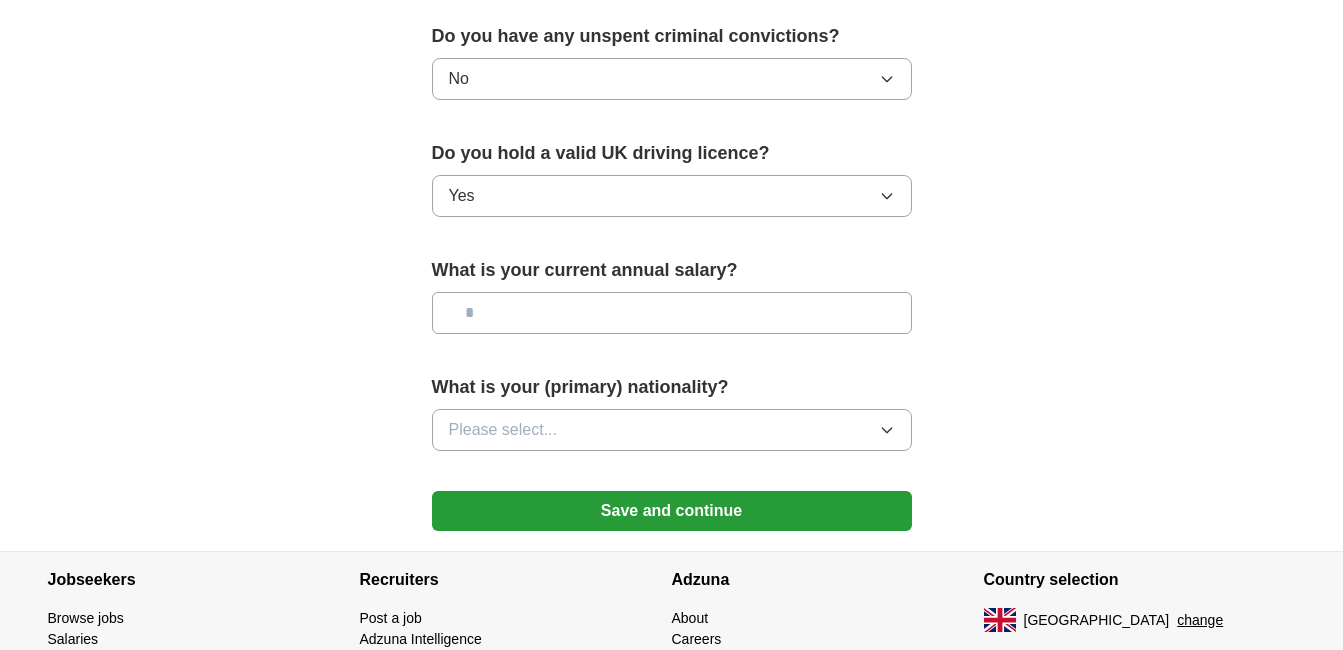 click on "**********" at bounding box center [672, -344] 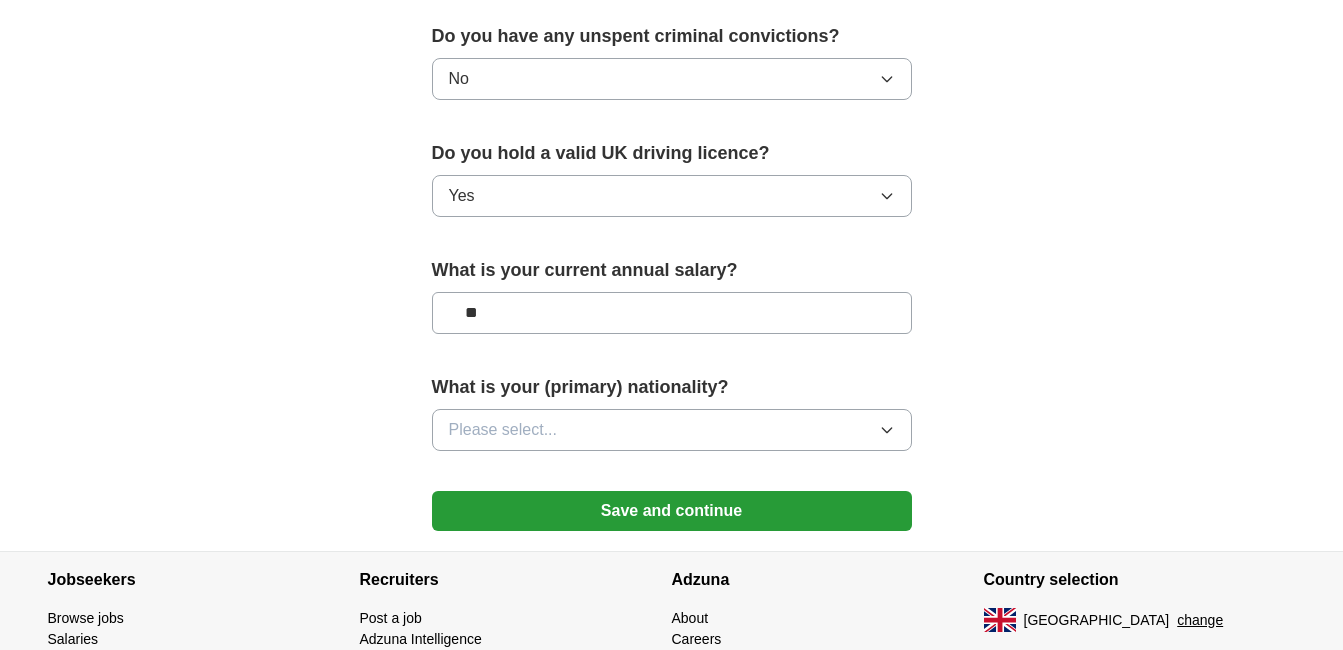 type on "**" 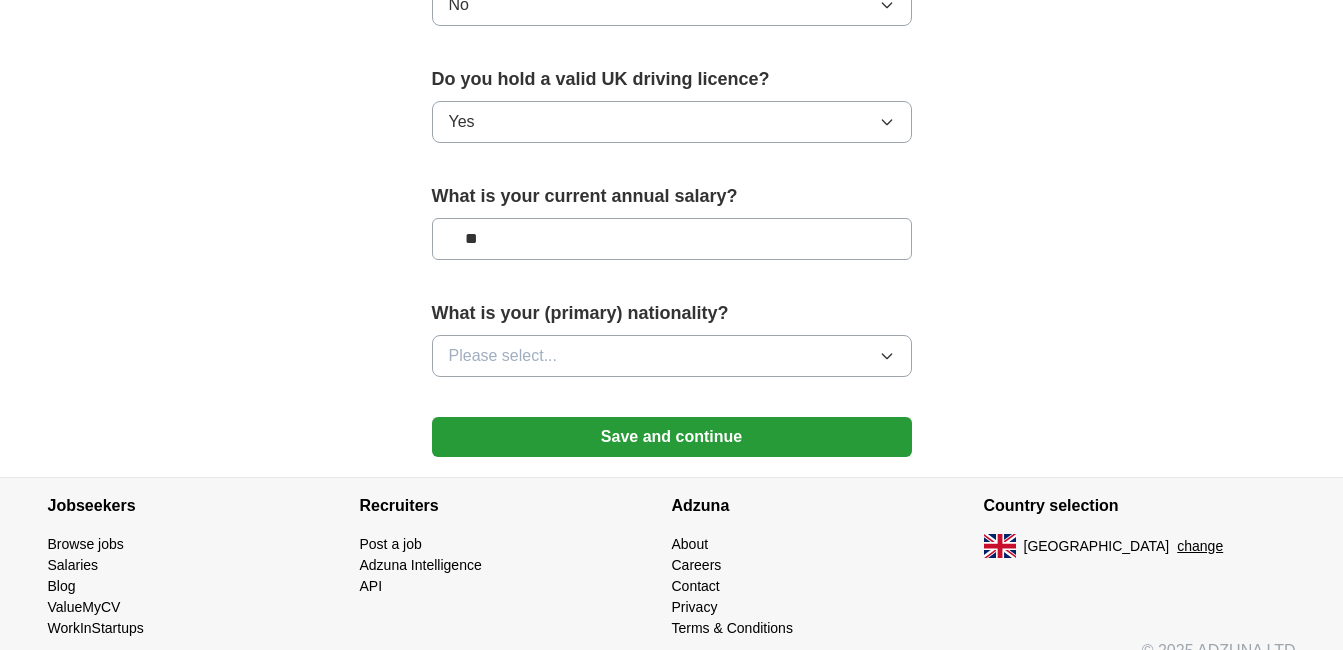 scroll, scrollTop: 1400, scrollLeft: 0, axis: vertical 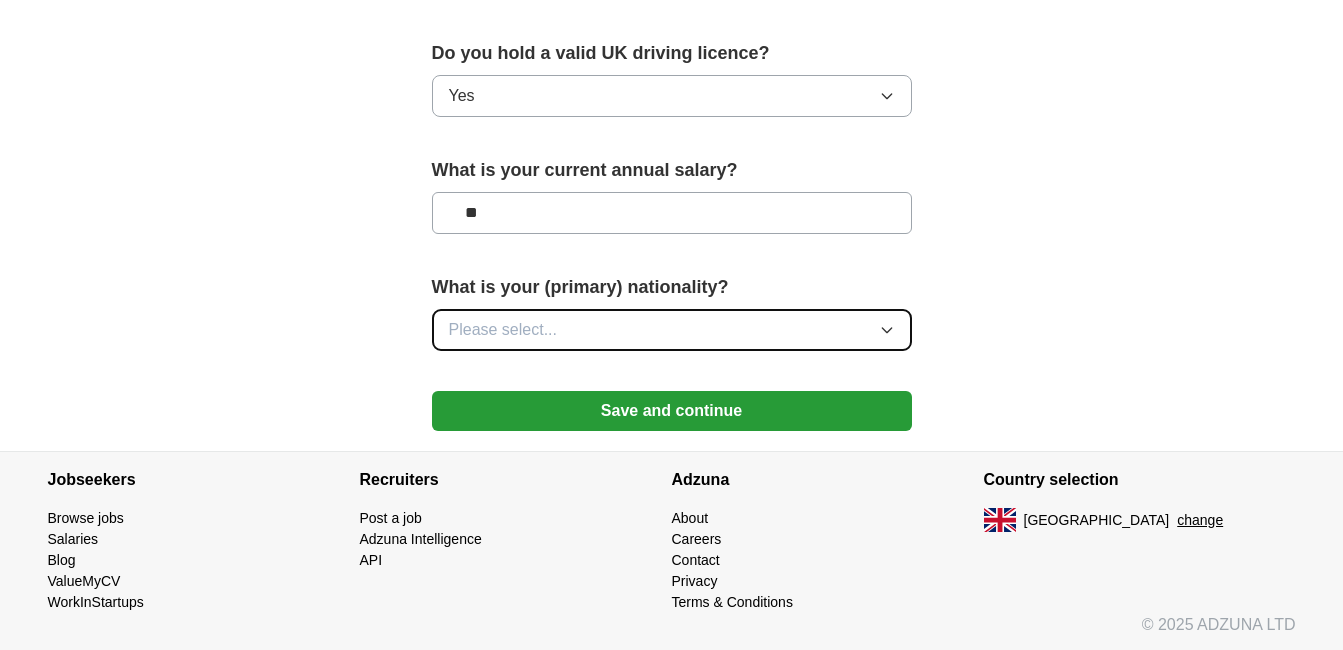 click on "Please select..." at bounding box center (672, 330) 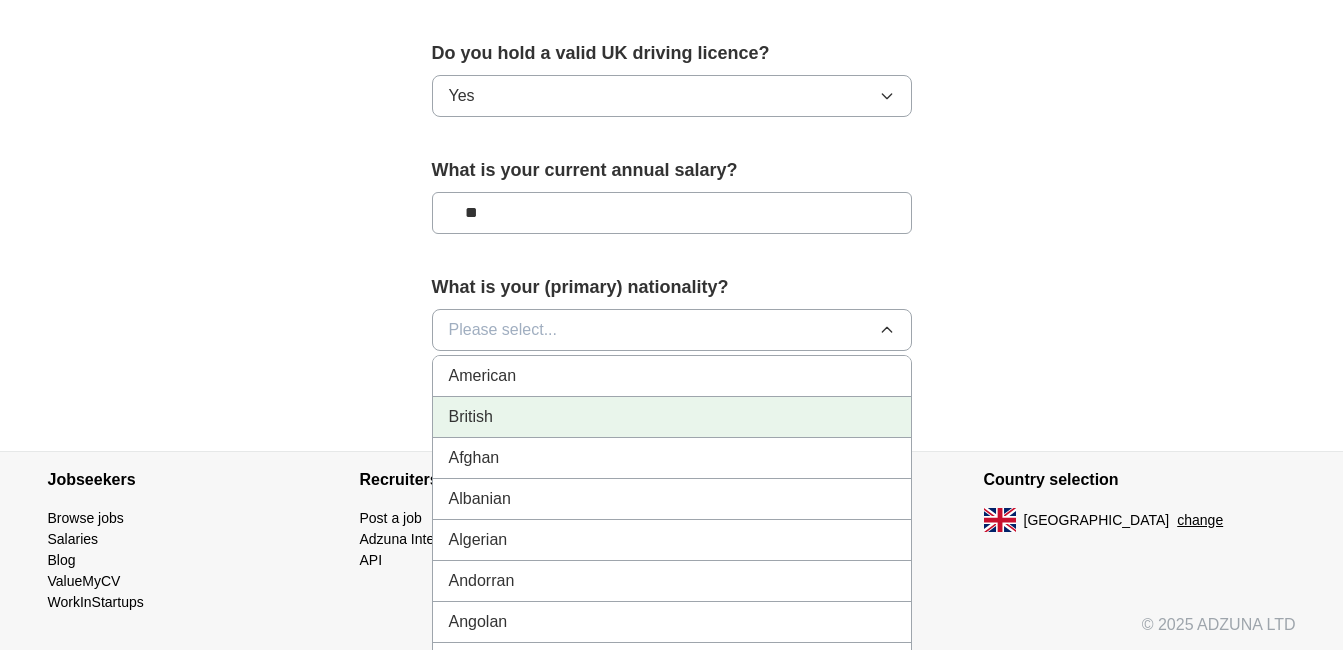 click on "British" at bounding box center (672, 417) 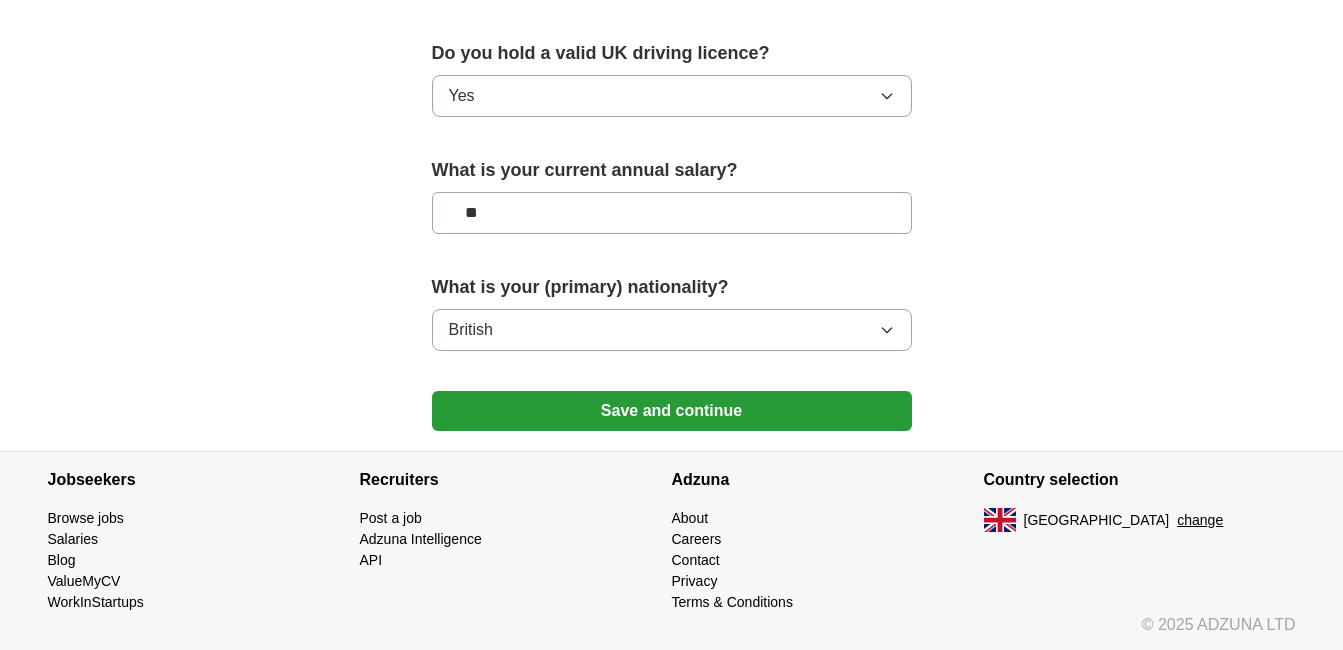 click on "**********" at bounding box center [672, -444] 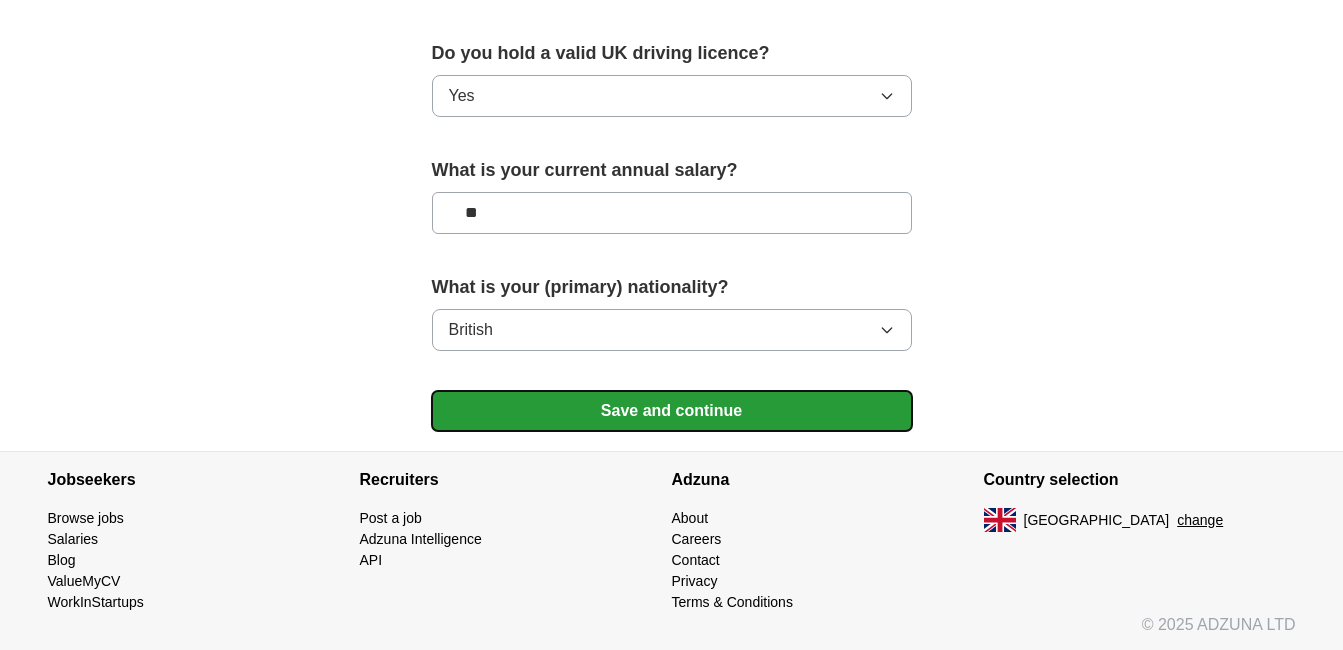 click on "Save and continue" at bounding box center [672, 411] 